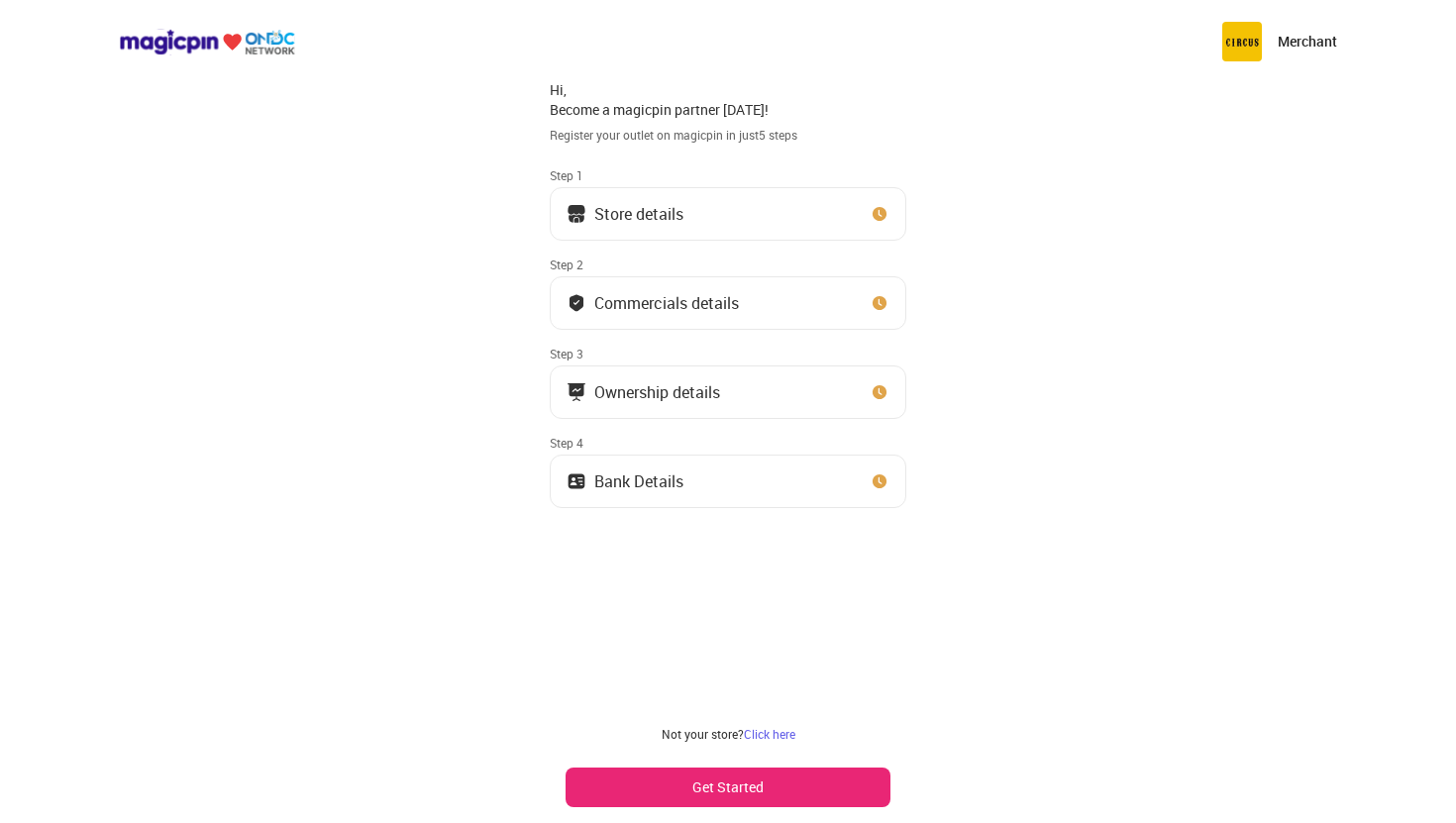 scroll, scrollTop: 0, scrollLeft: 0, axis: both 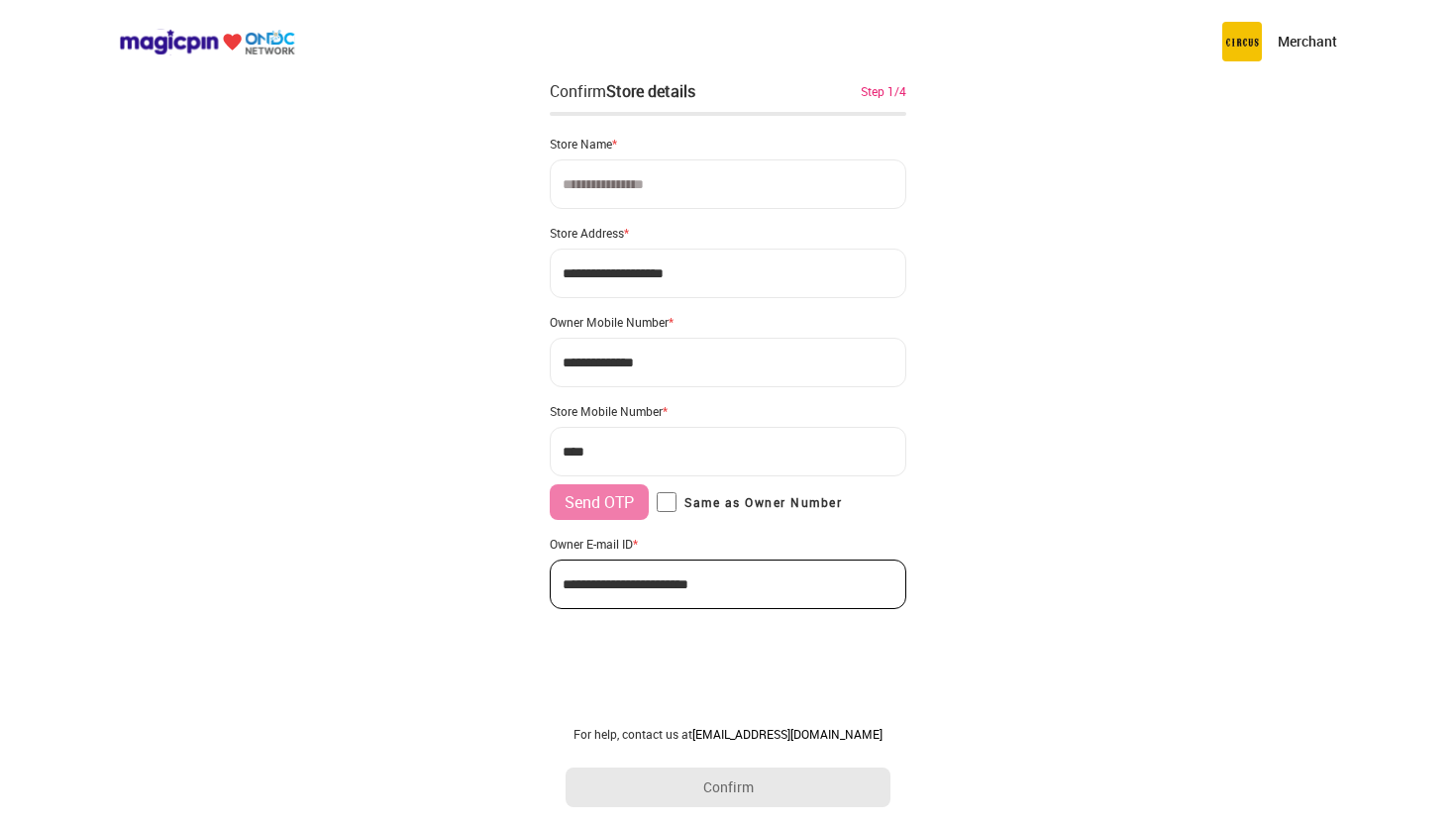 click at bounding box center [728, 184] 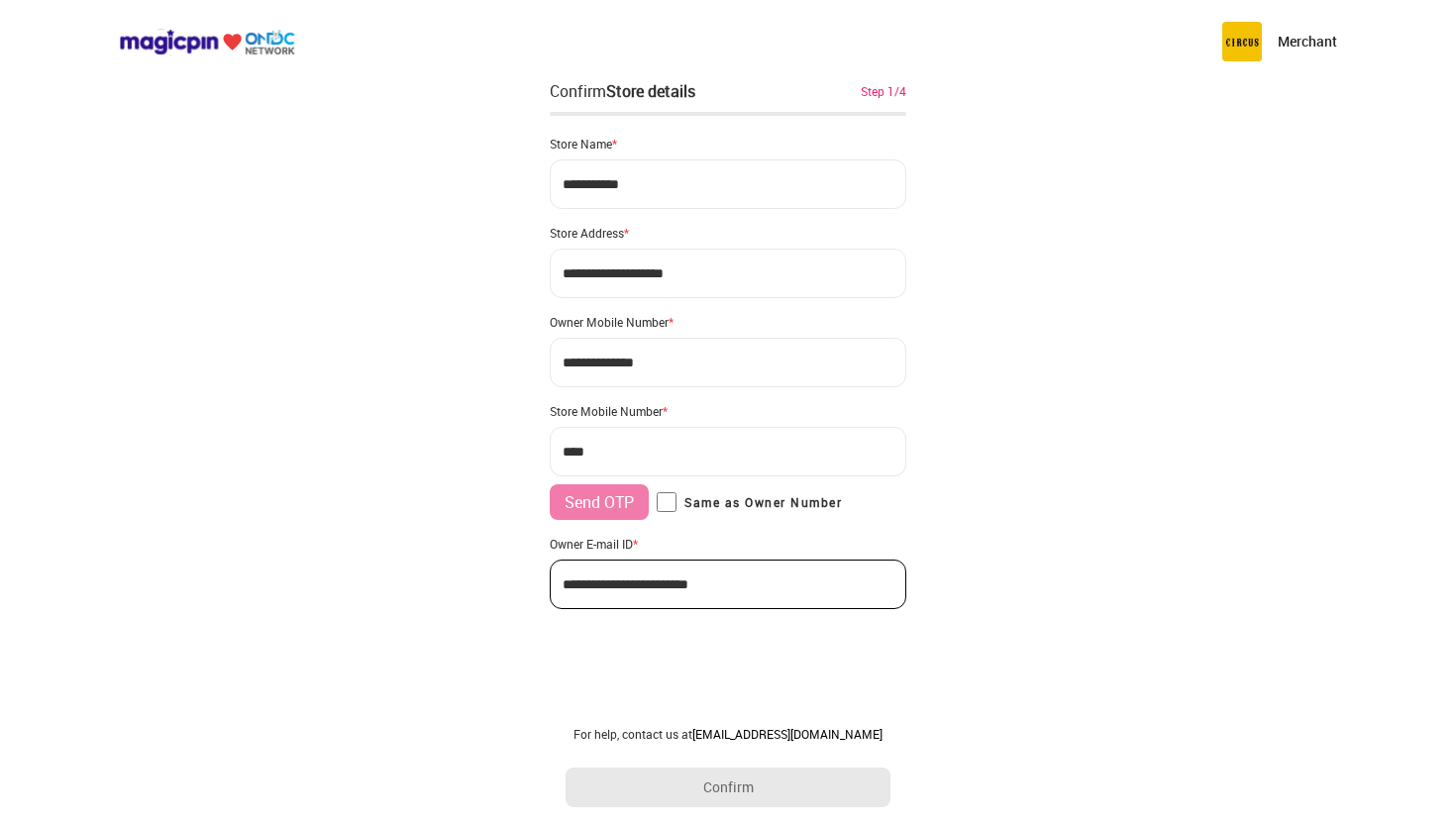 type on "**********" 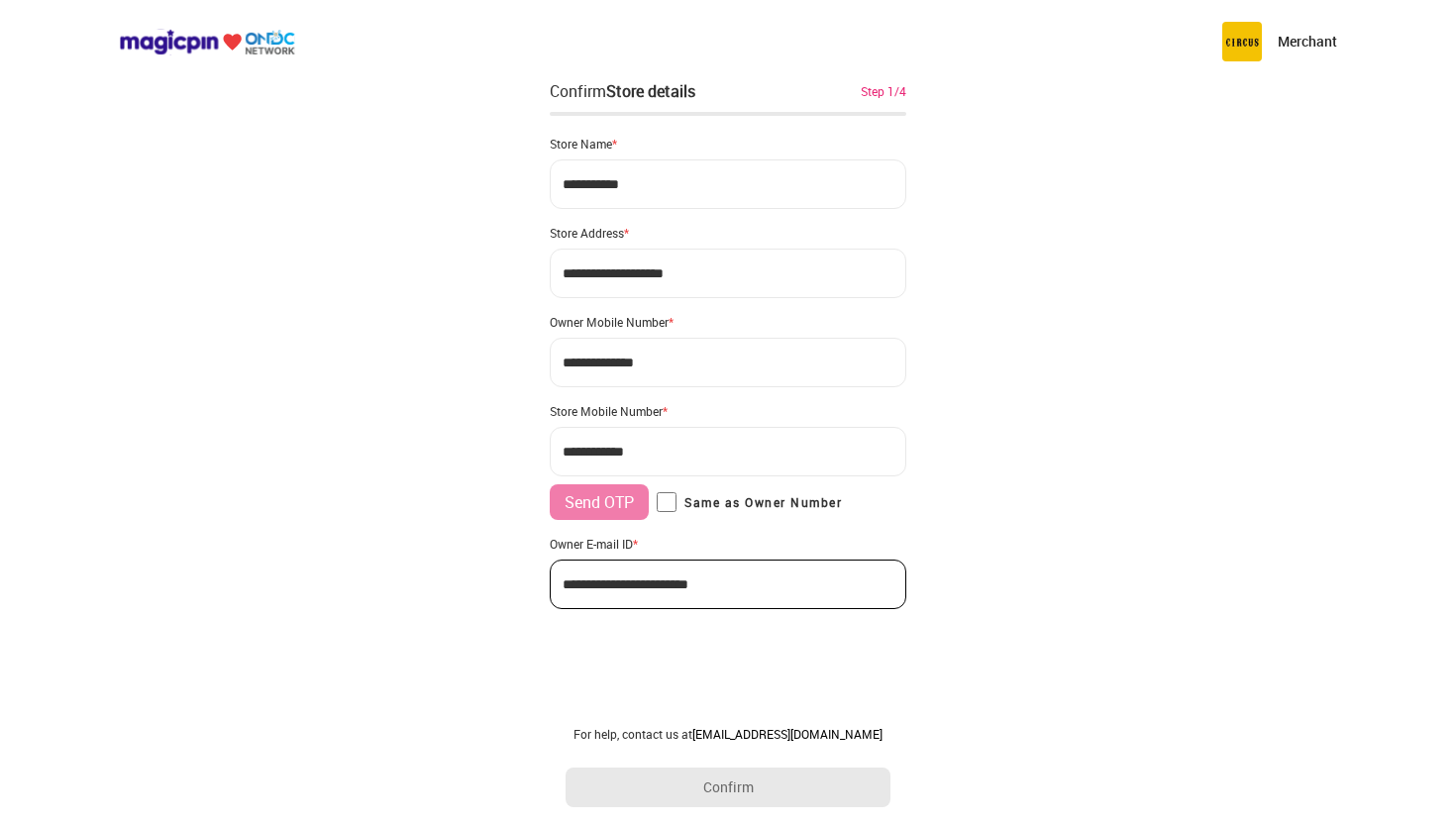 click on "Same as Owner Number" at bounding box center (749, 502) 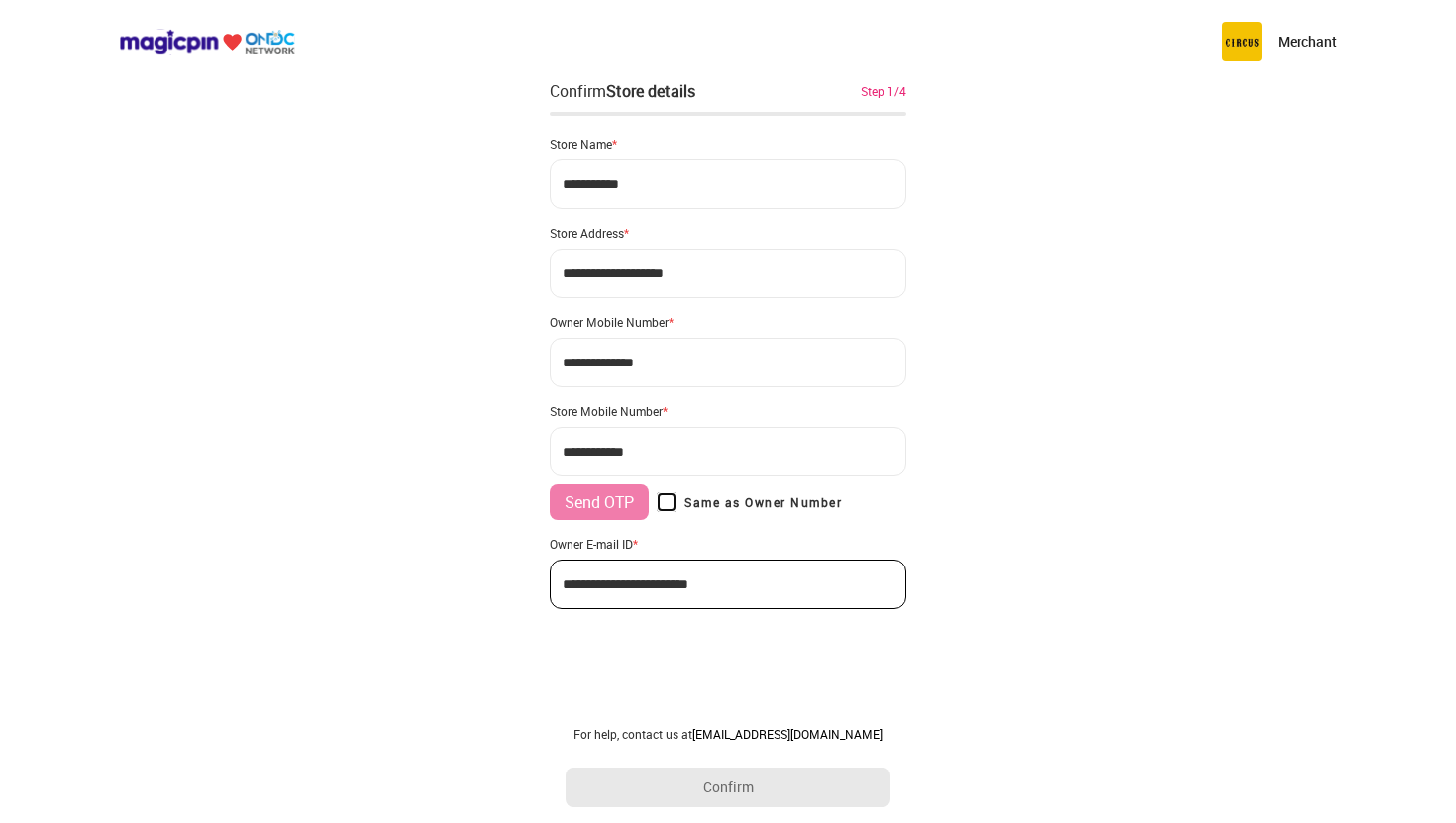 type on "**********" 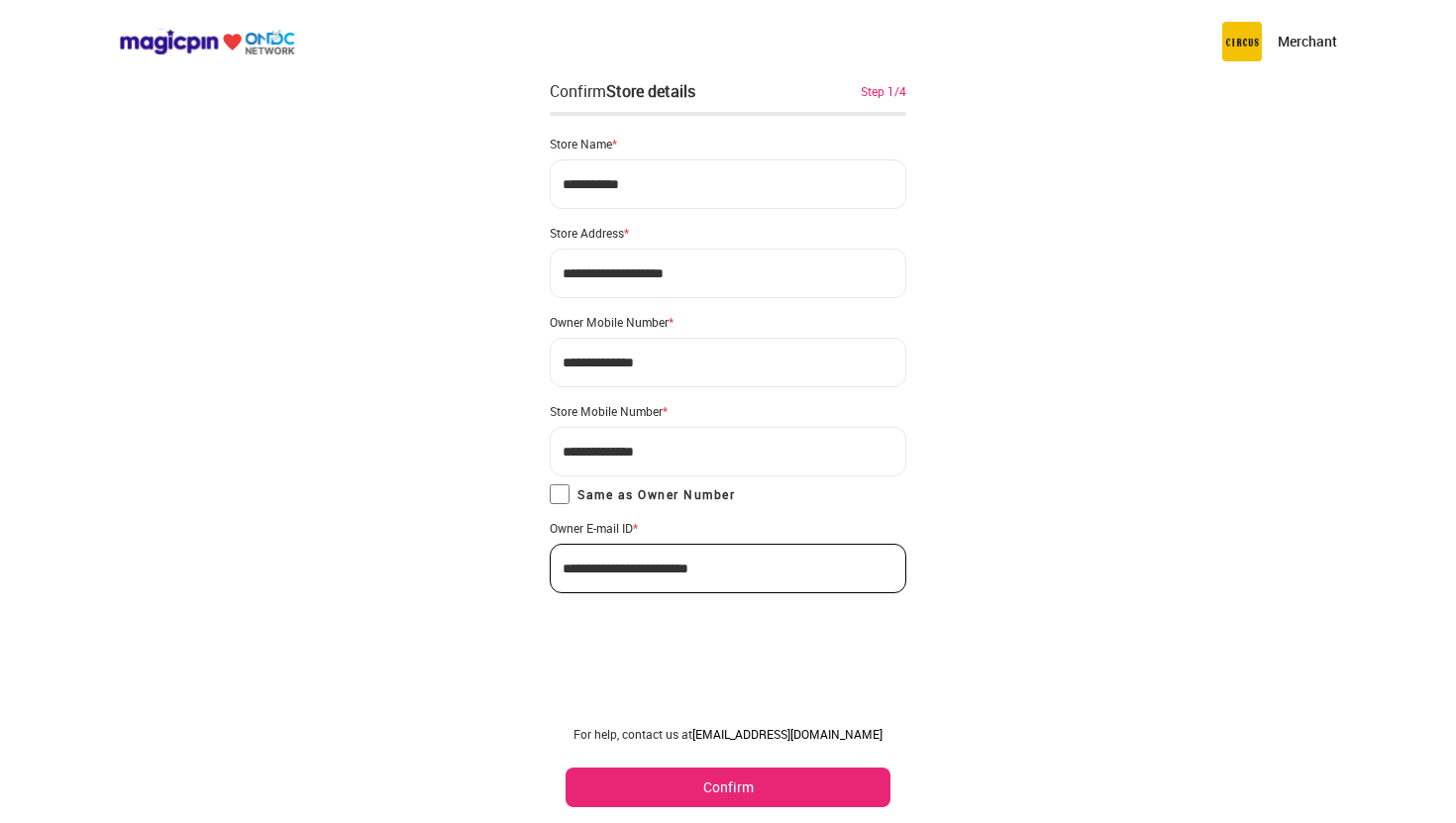 click on "Confirm" at bounding box center [728, 787] 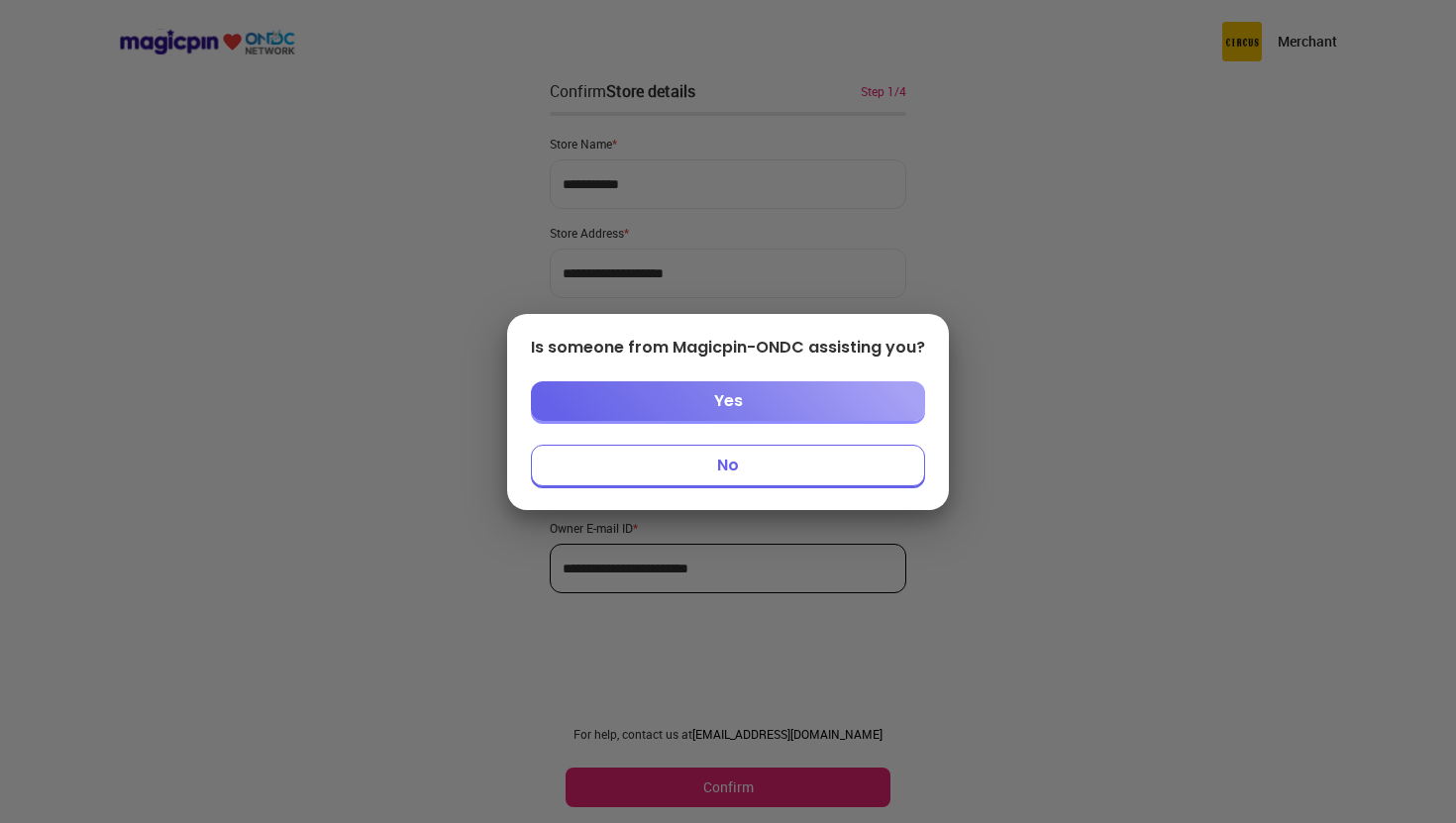 click on "No" at bounding box center (728, 465) 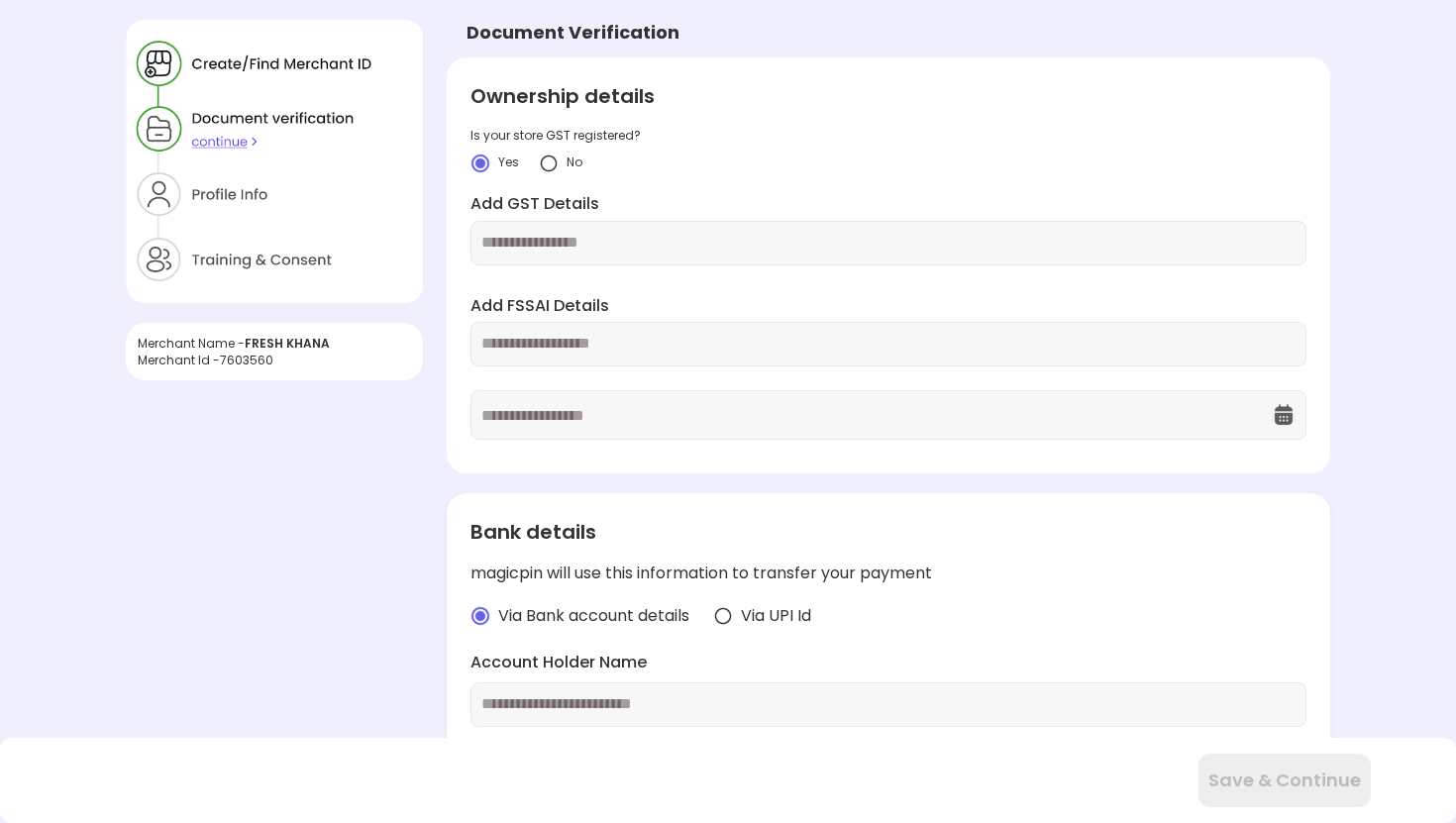 click at bounding box center [549, 163] 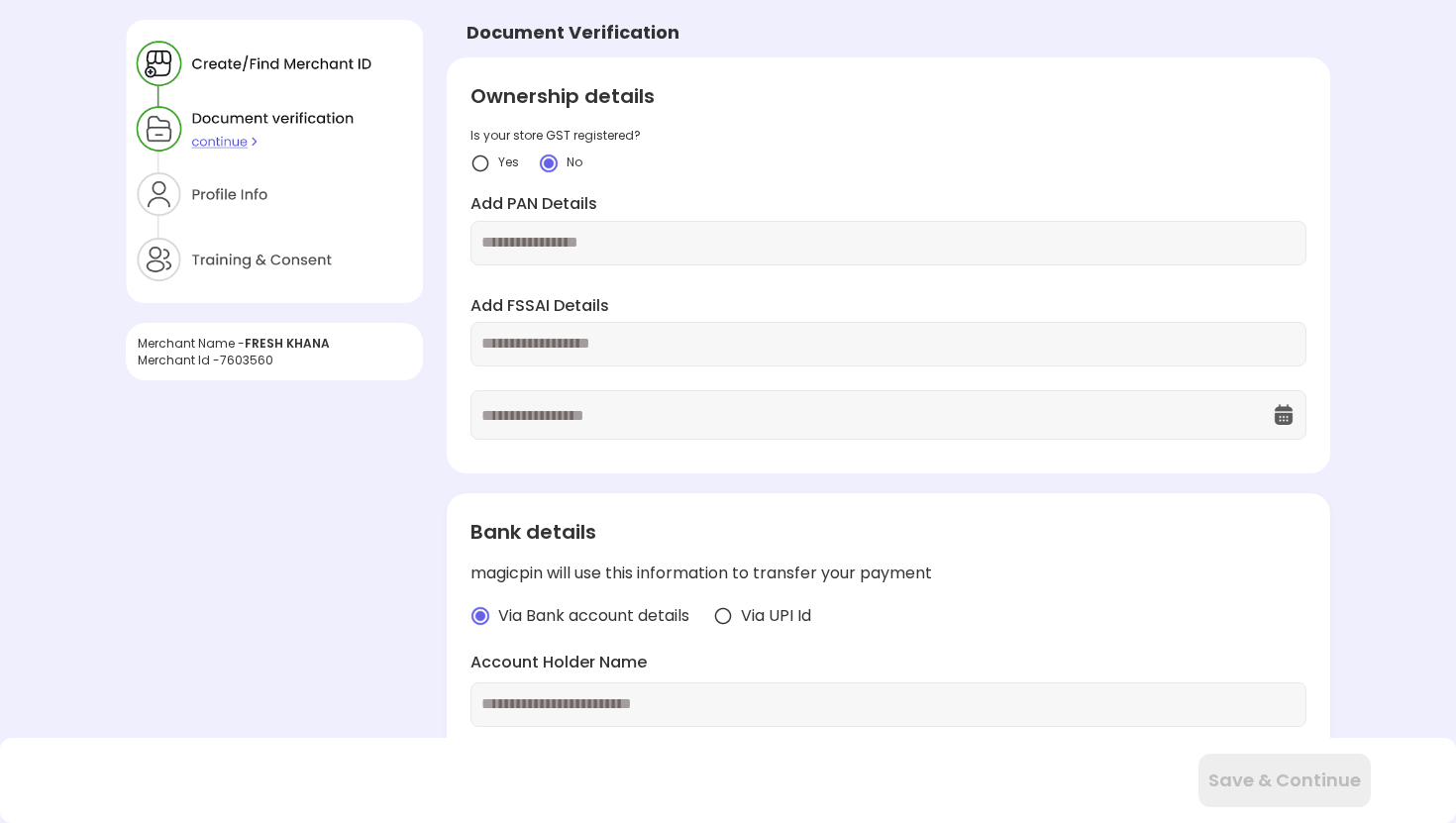 click at bounding box center (888, 243) 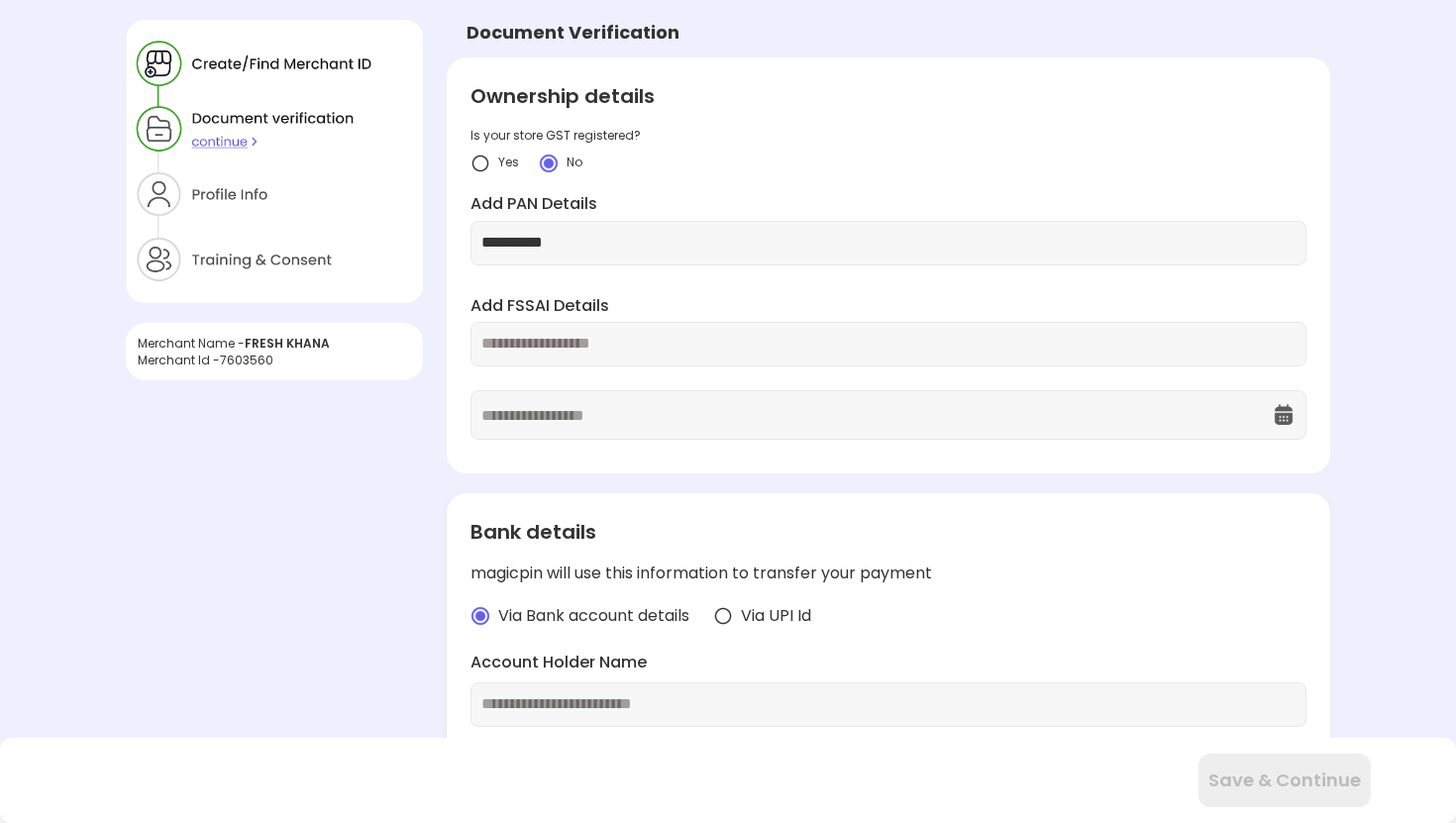 type on "**********" 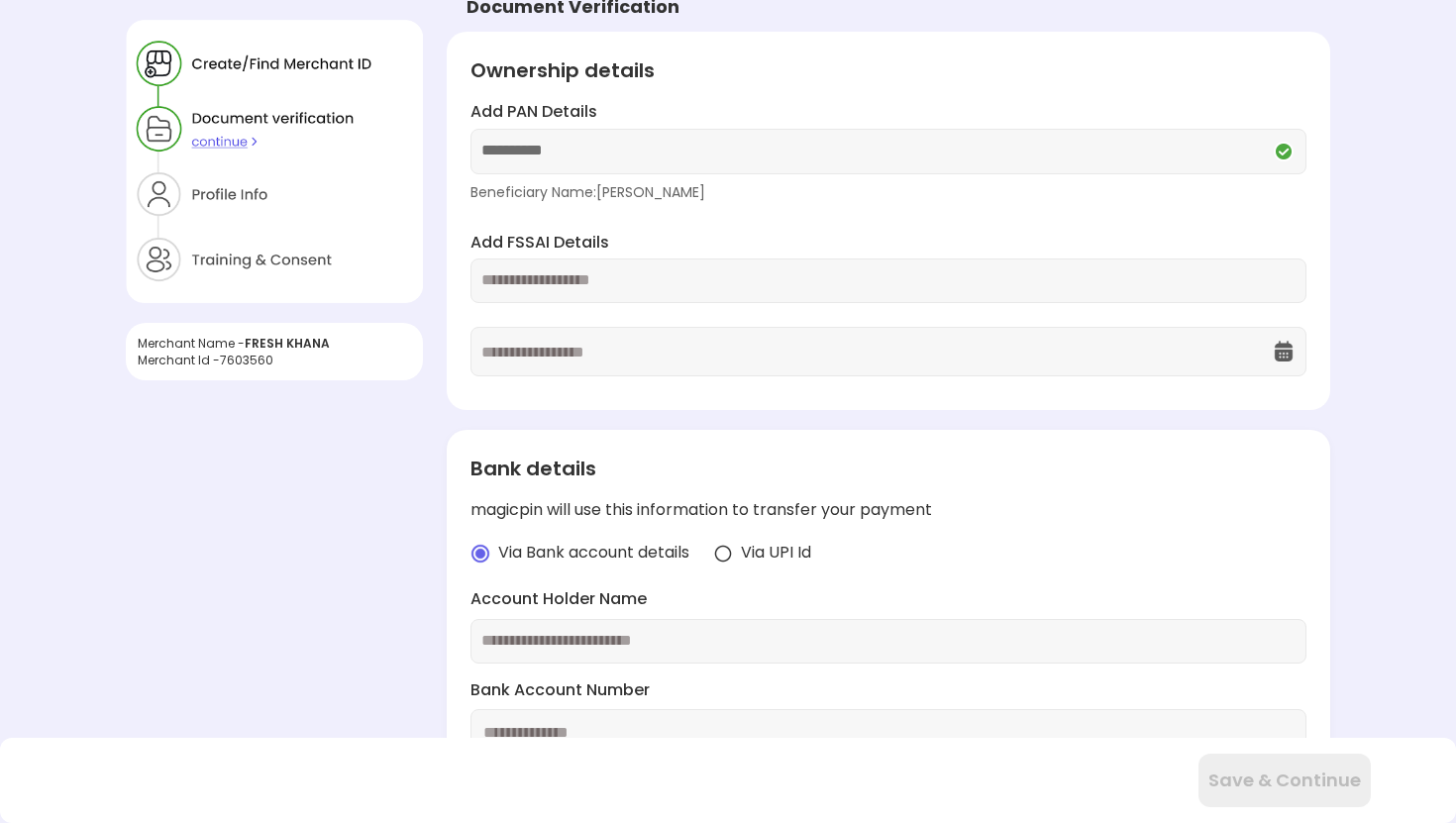 scroll, scrollTop: 36, scrollLeft: 0, axis: vertical 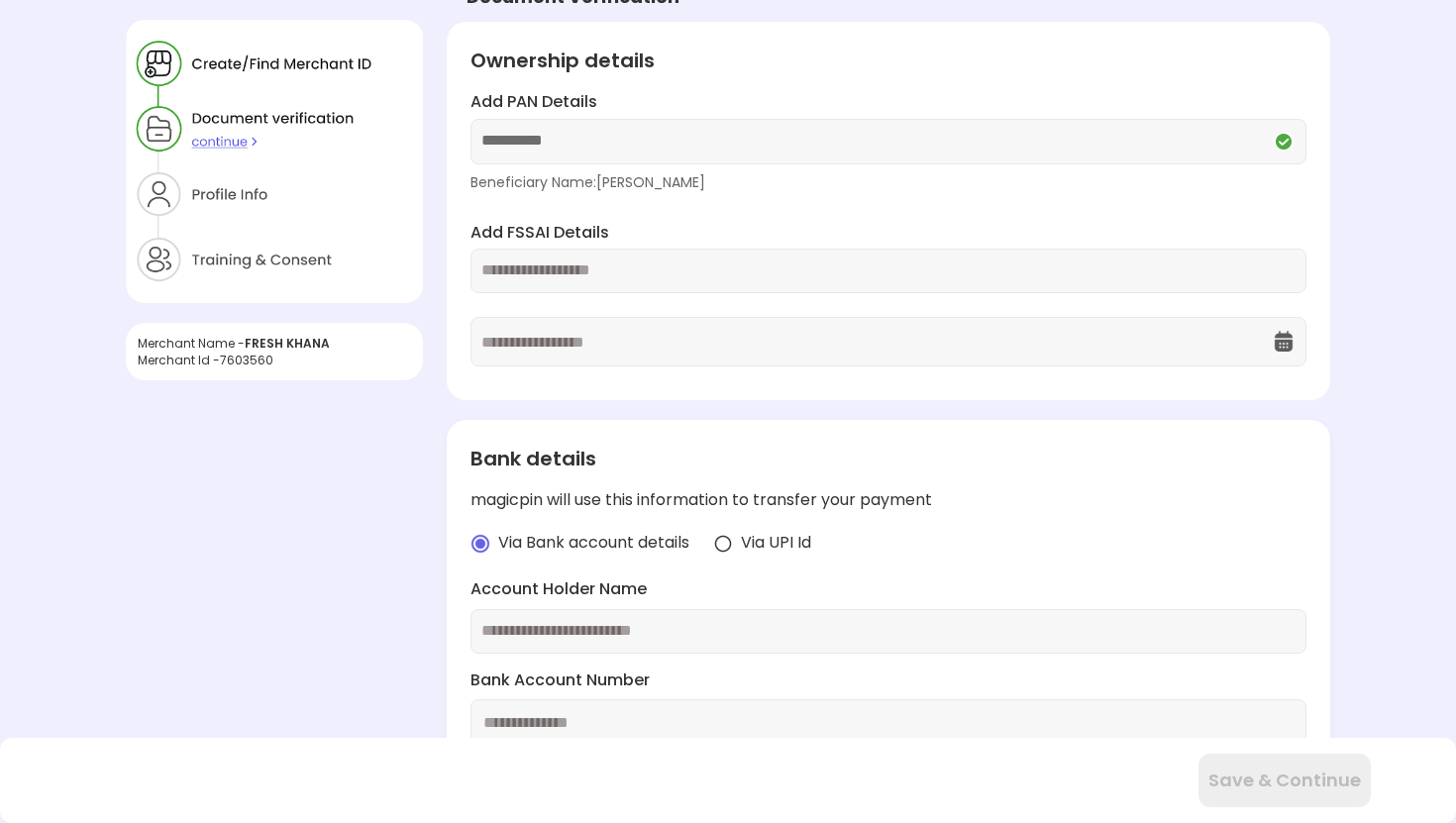 click at bounding box center (888, 270) 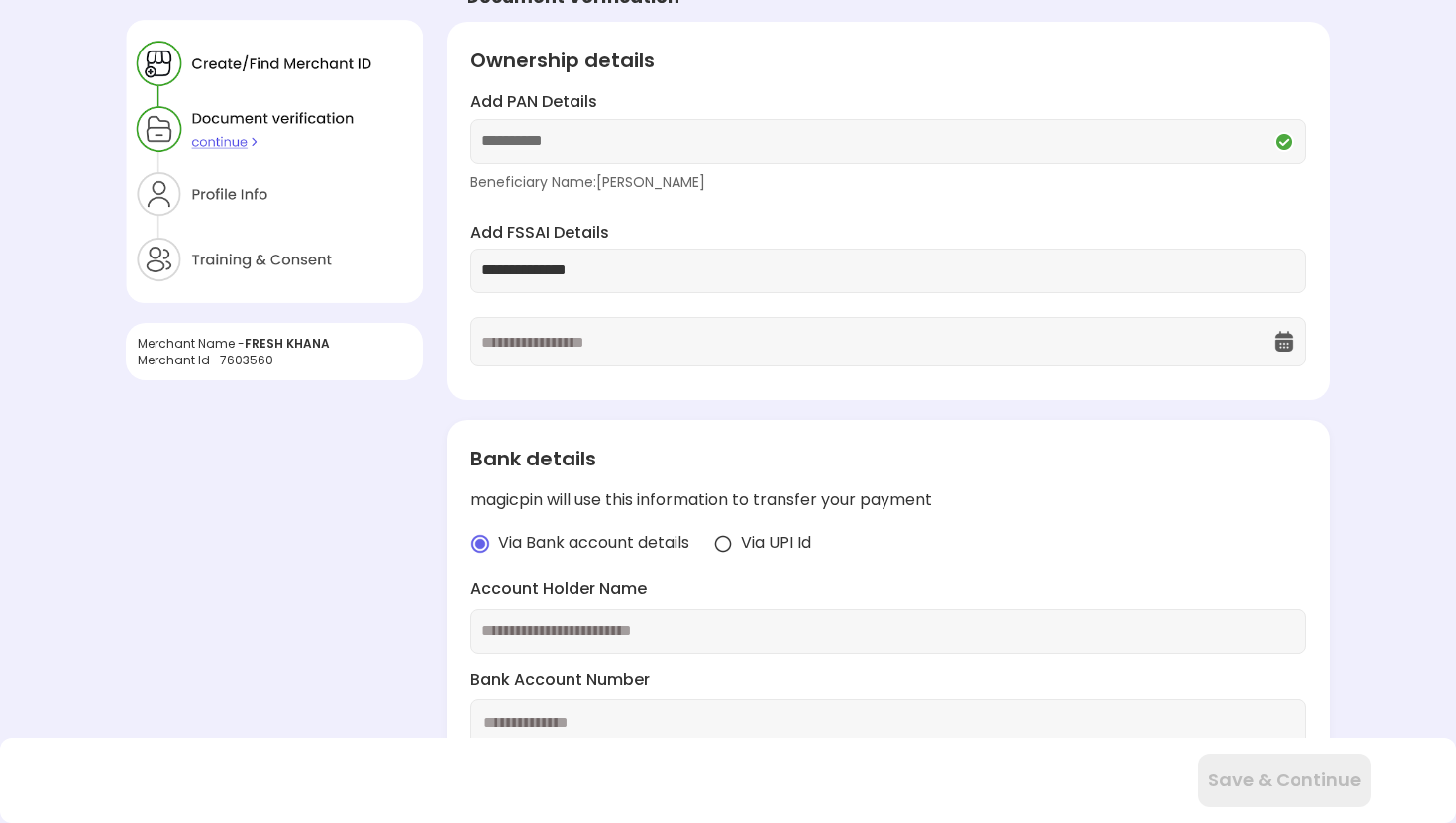 type on "**********" 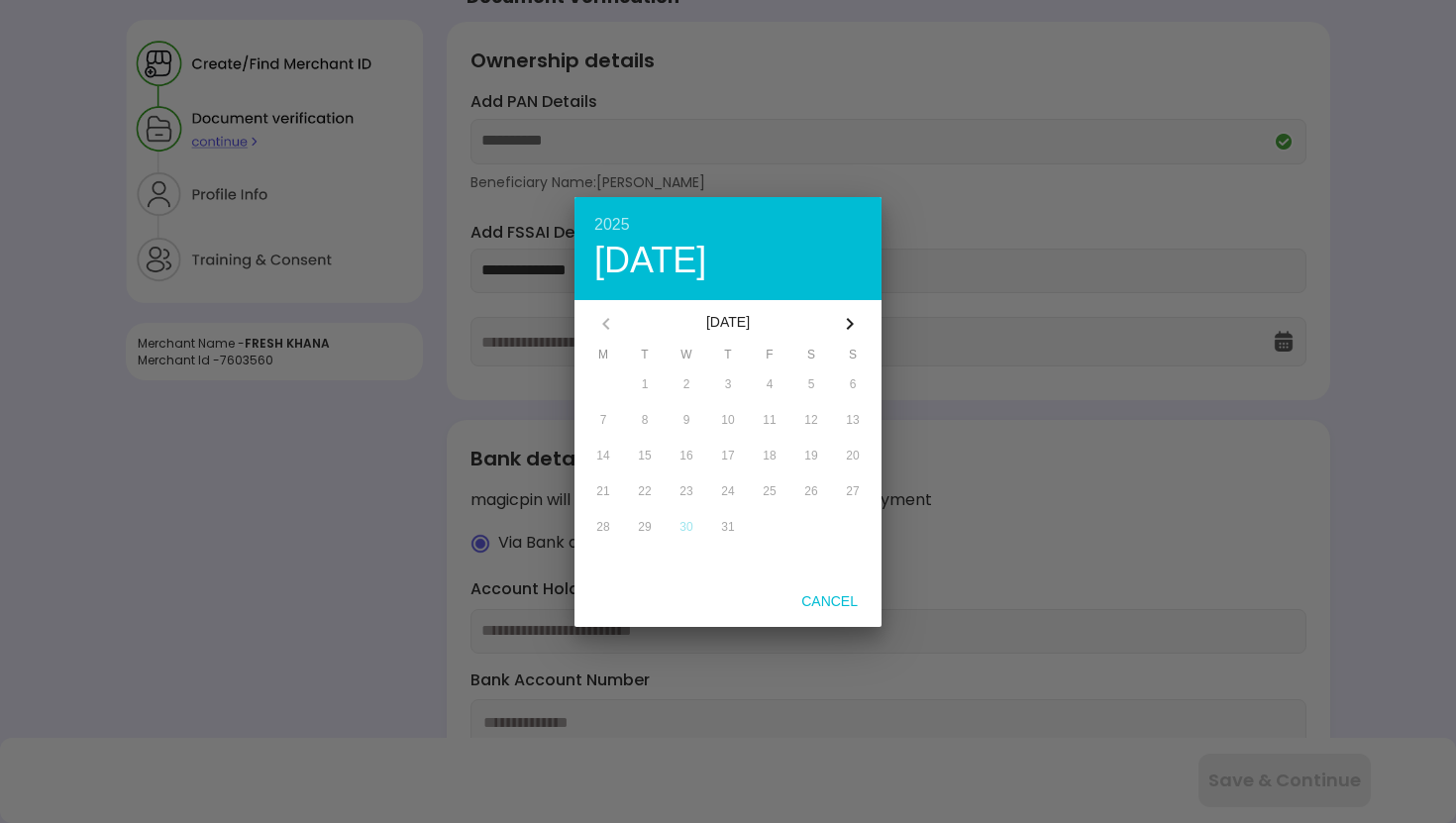 click 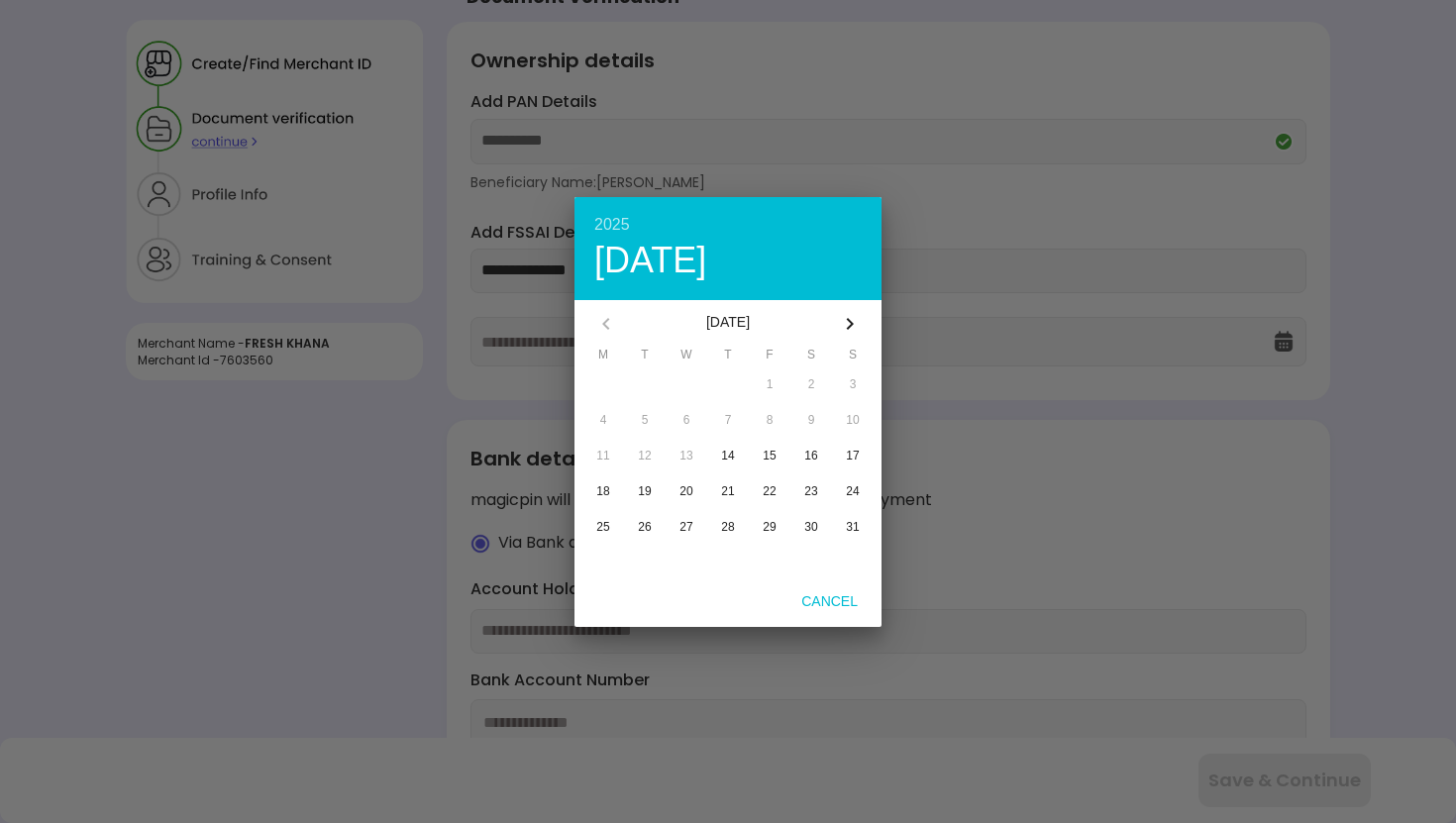 click on "[DATE]" at bounding box center (728, 324) 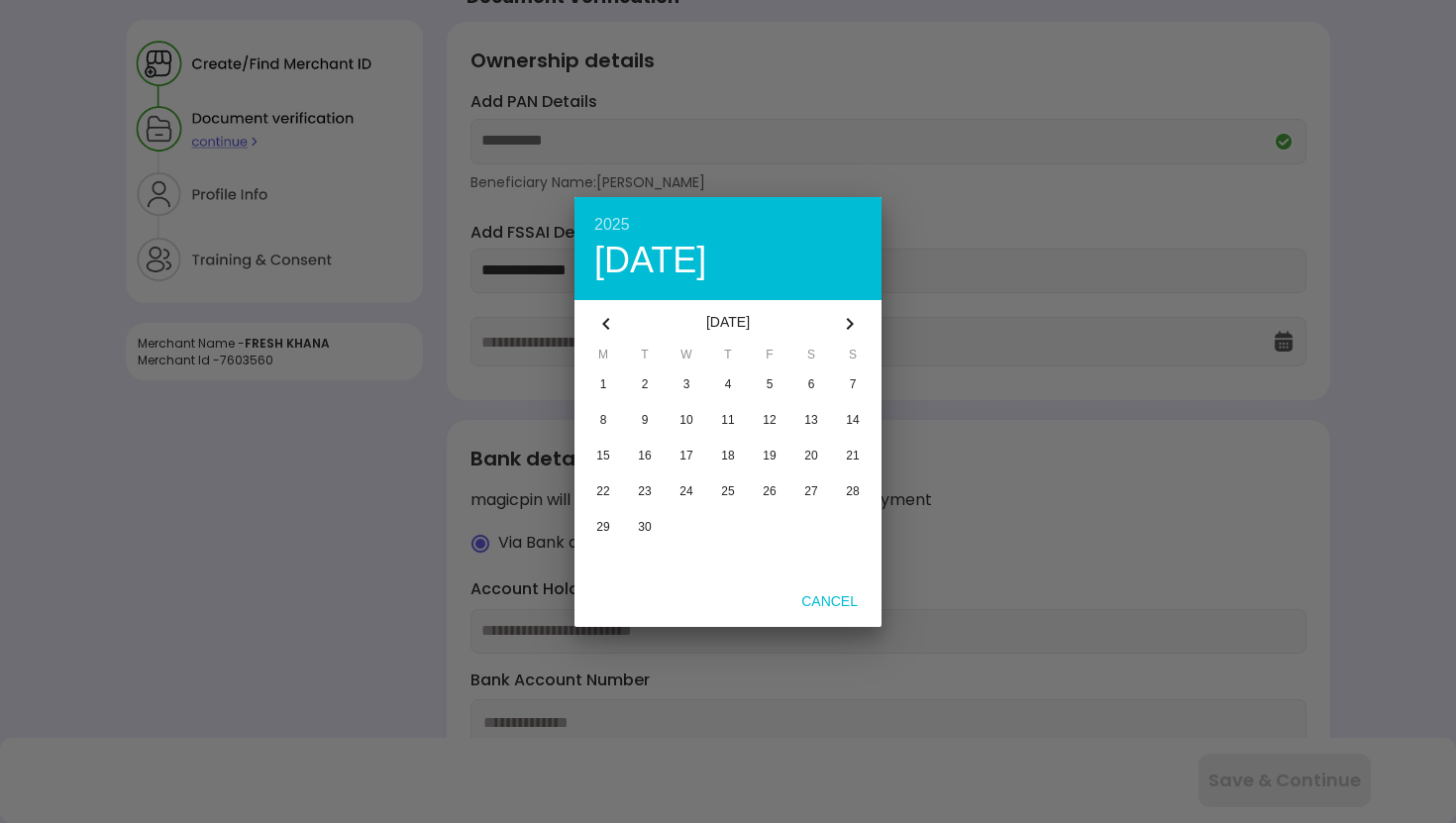 click 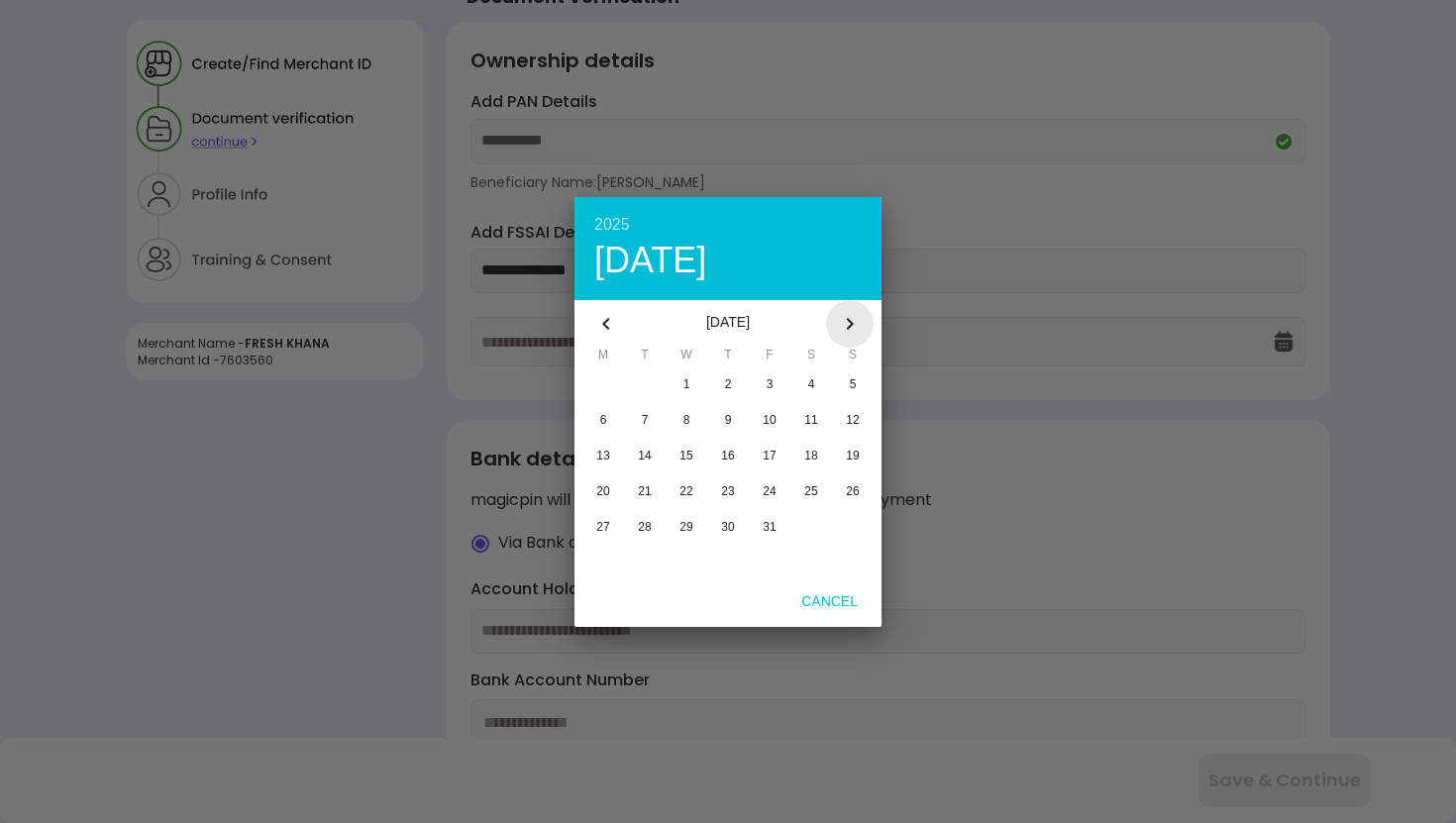 click 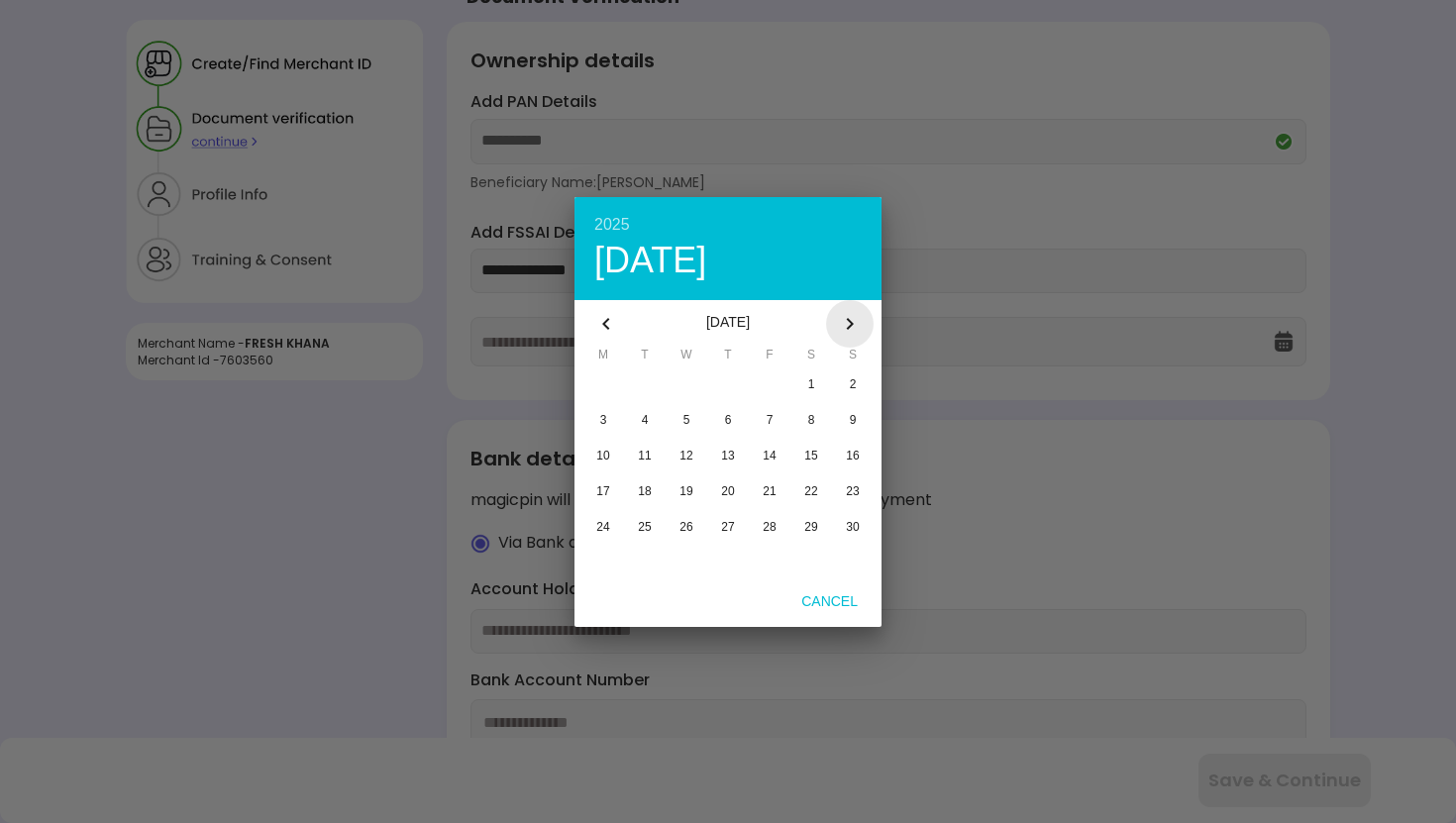 click 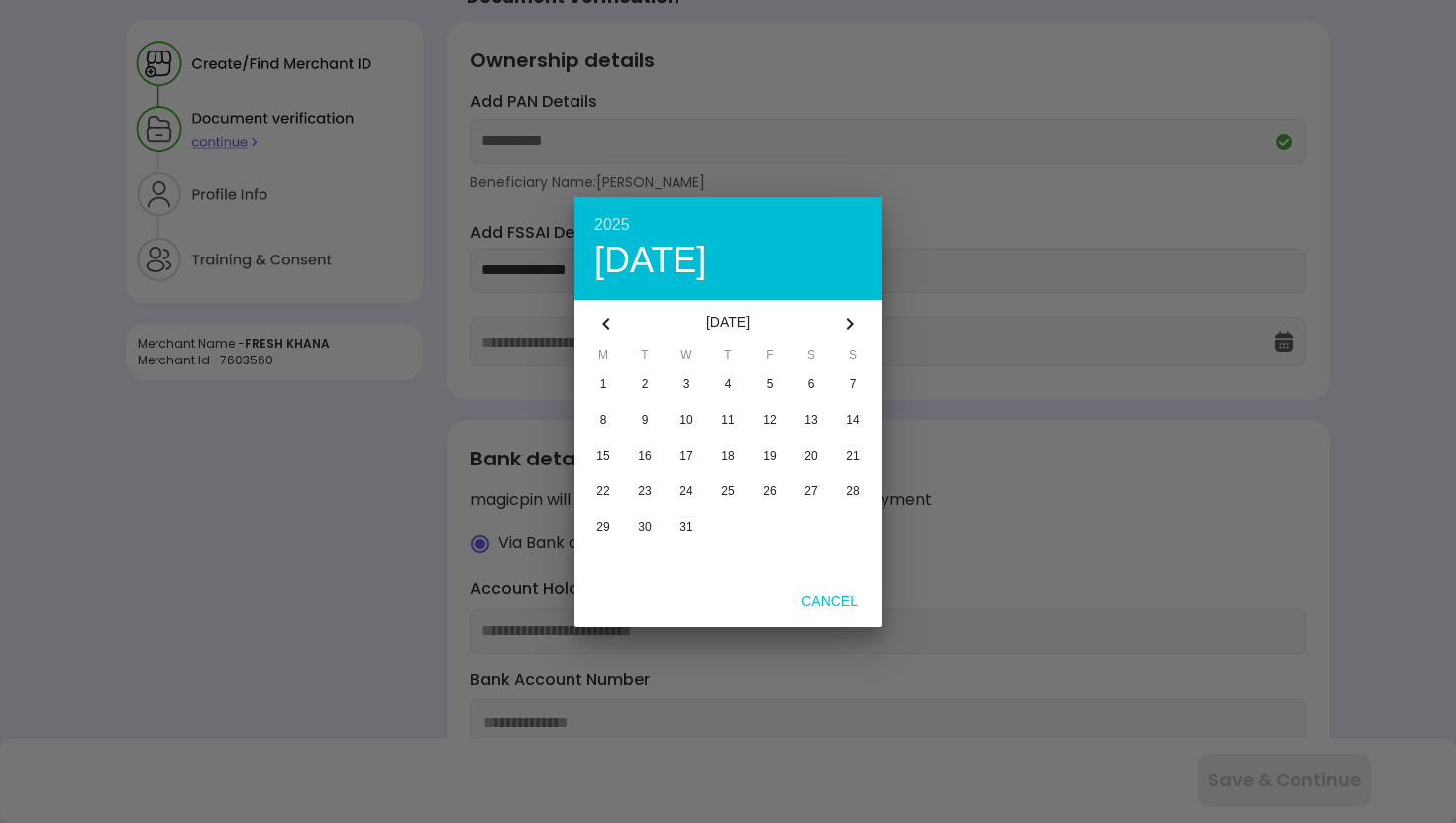 click 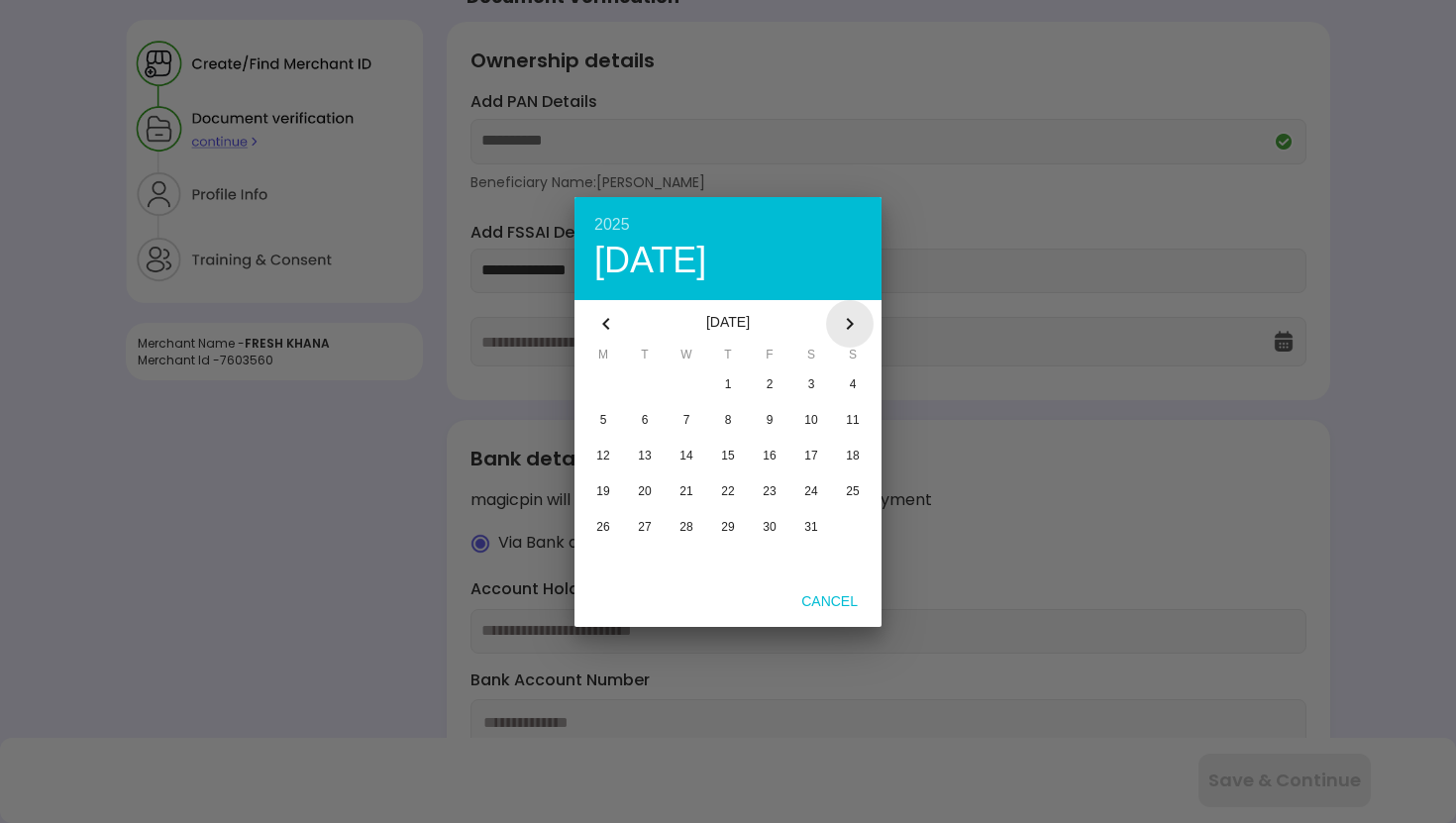click 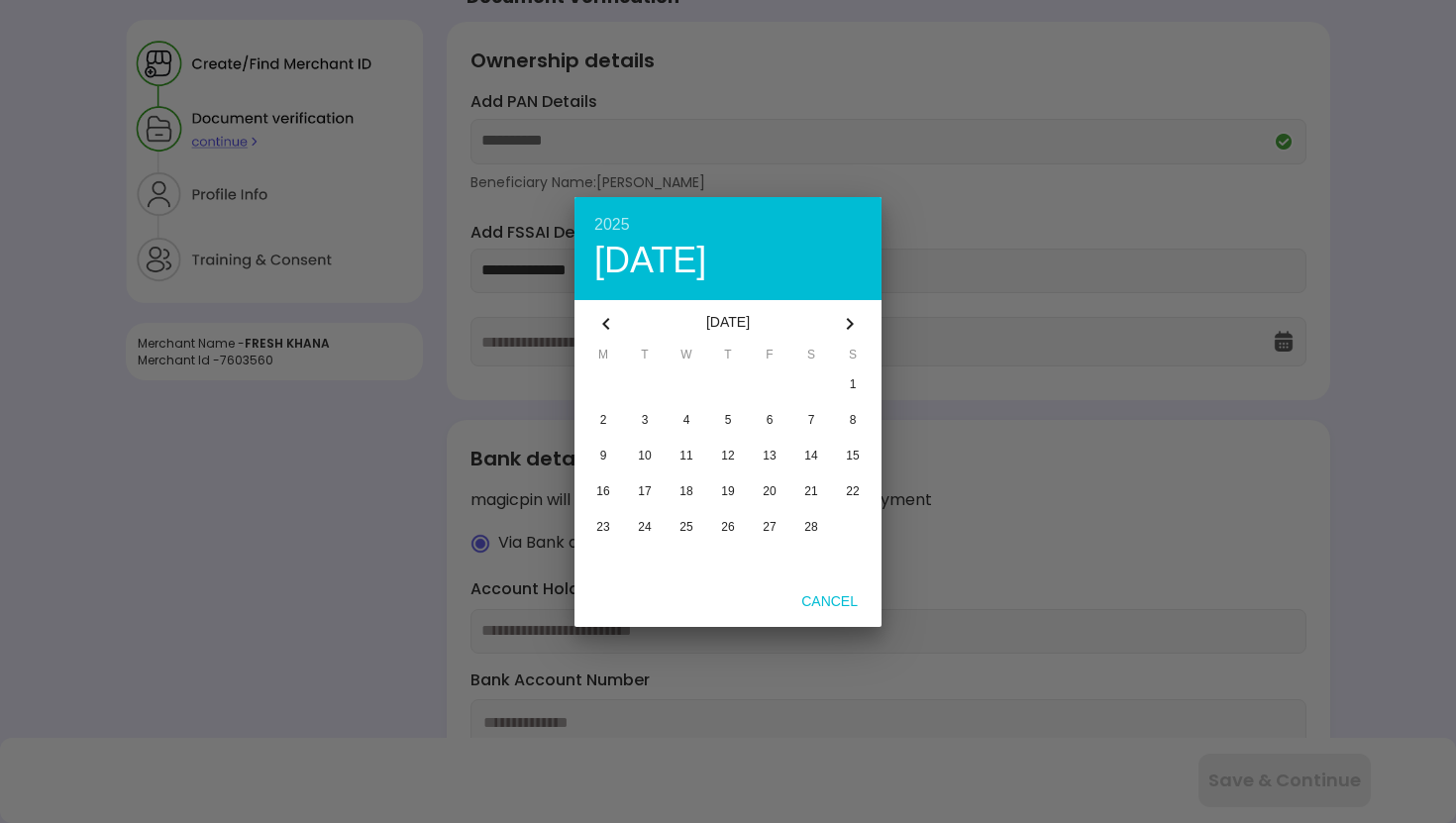 click 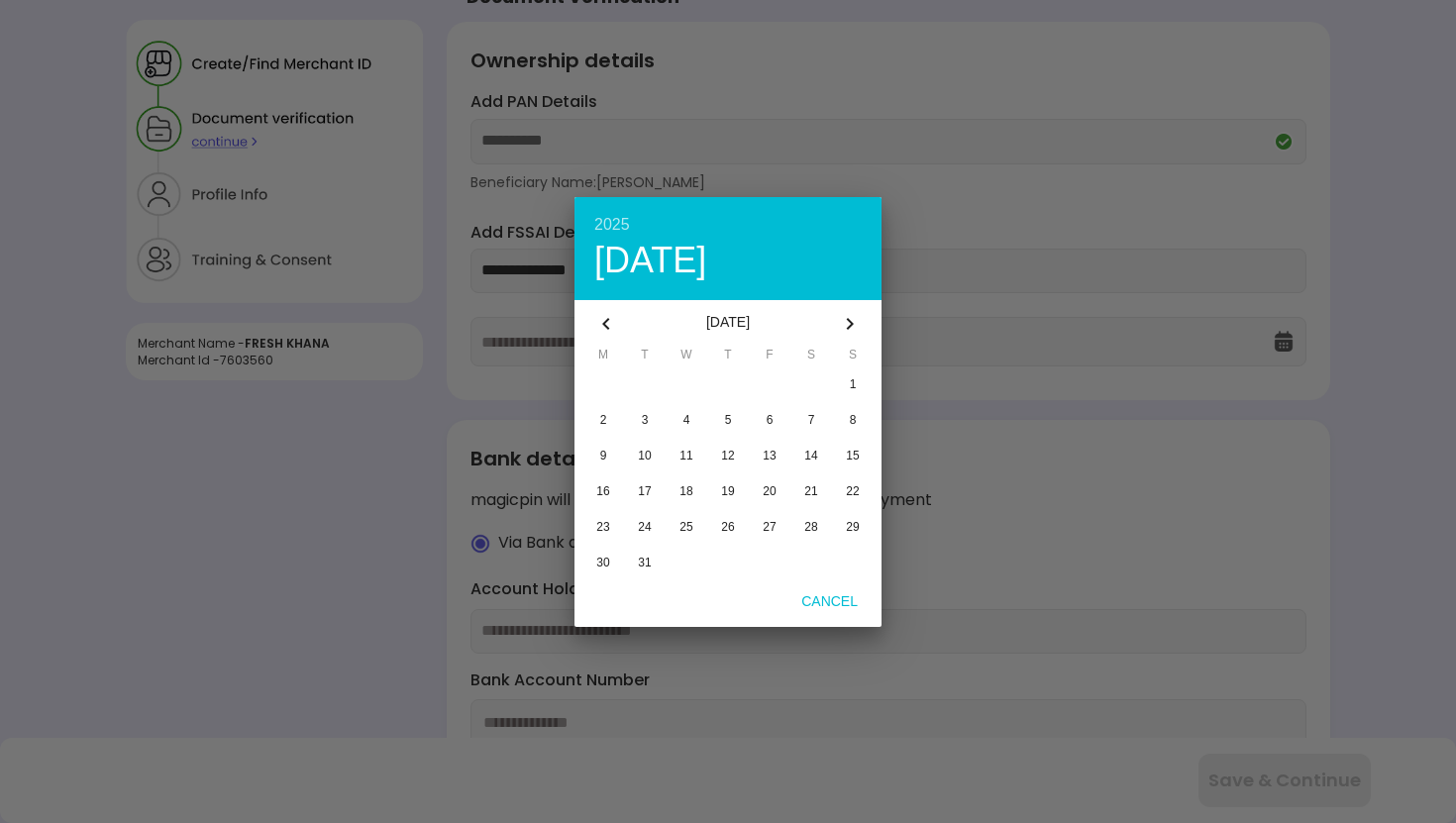 click 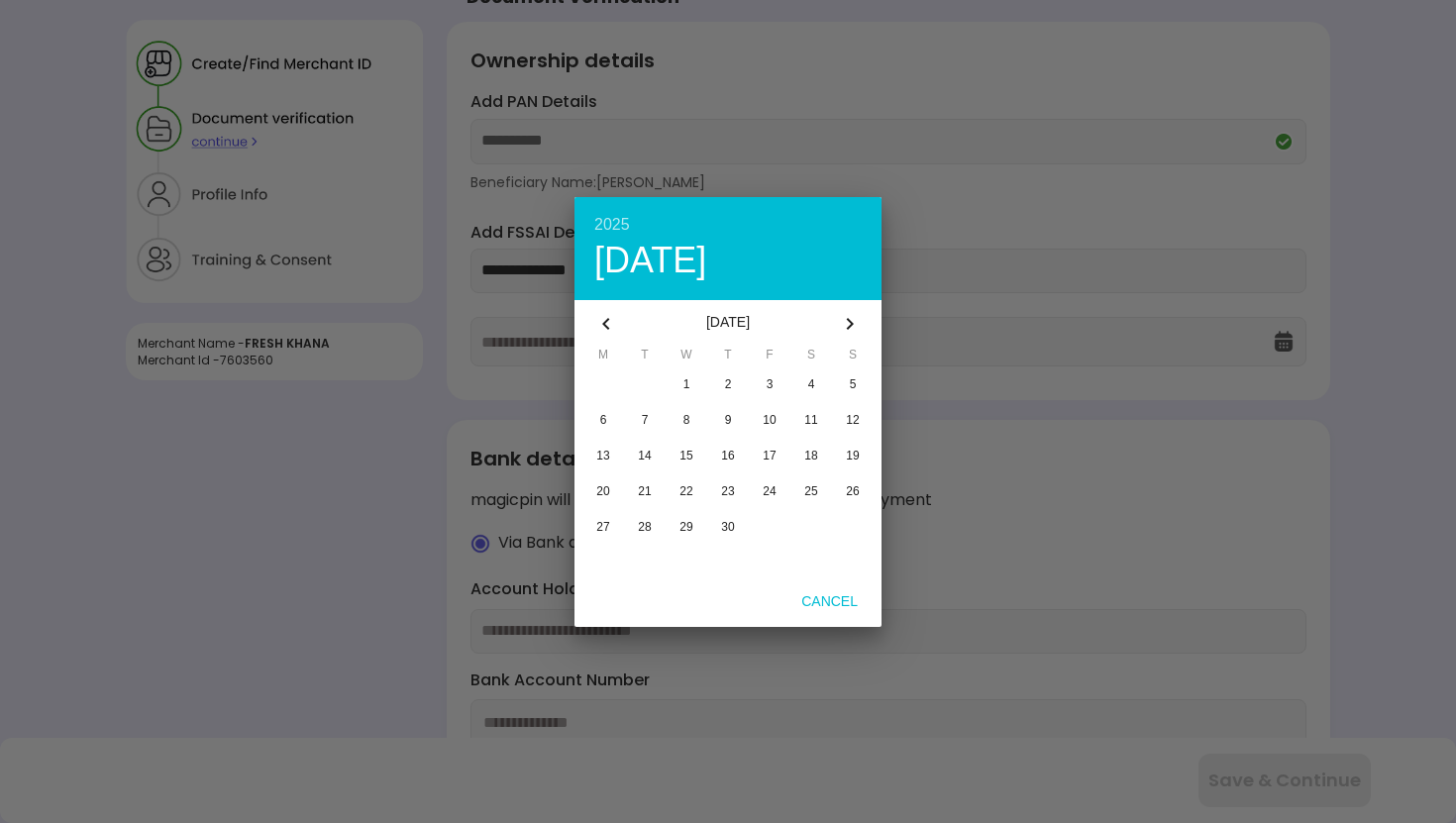 click 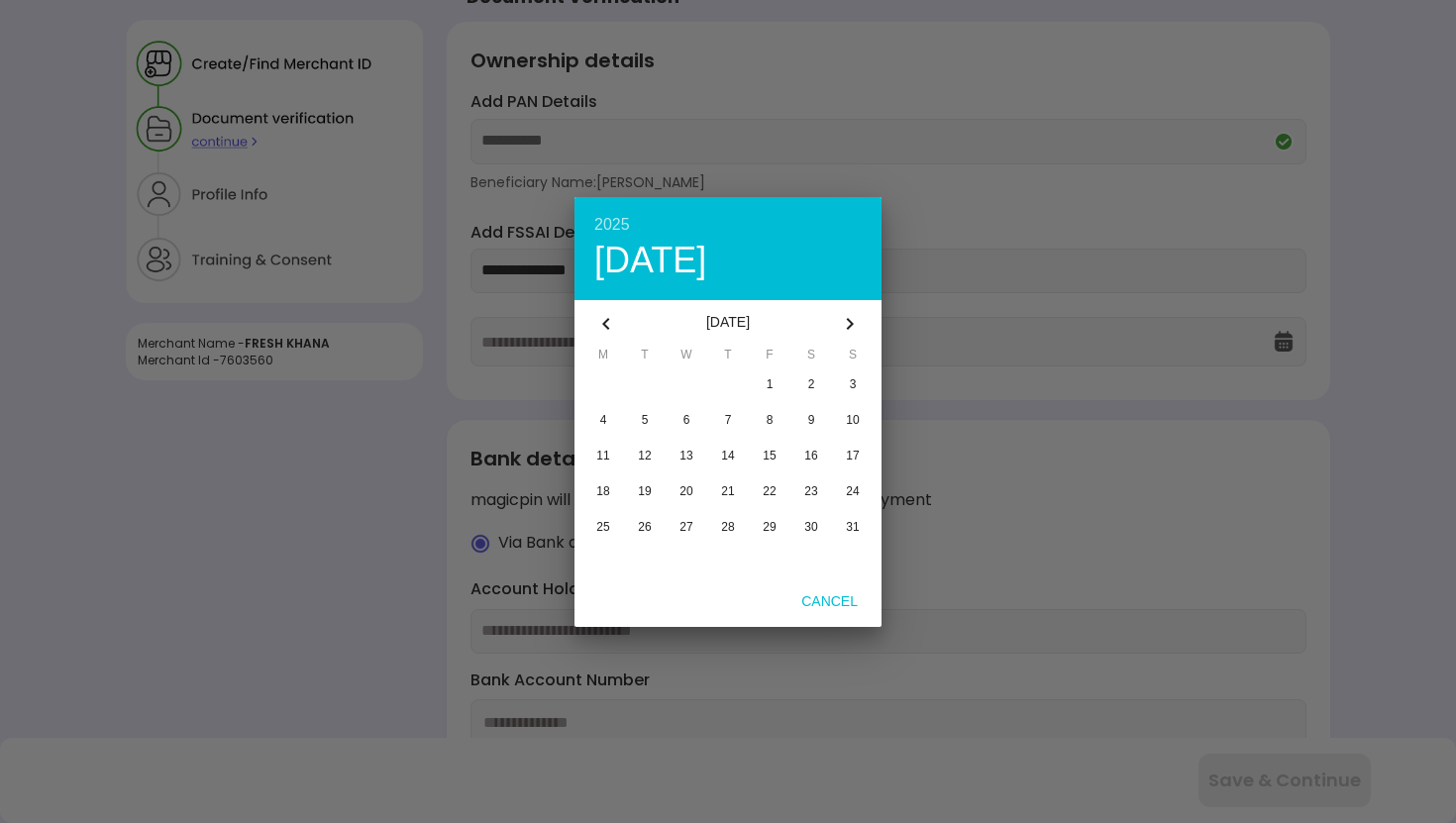 click 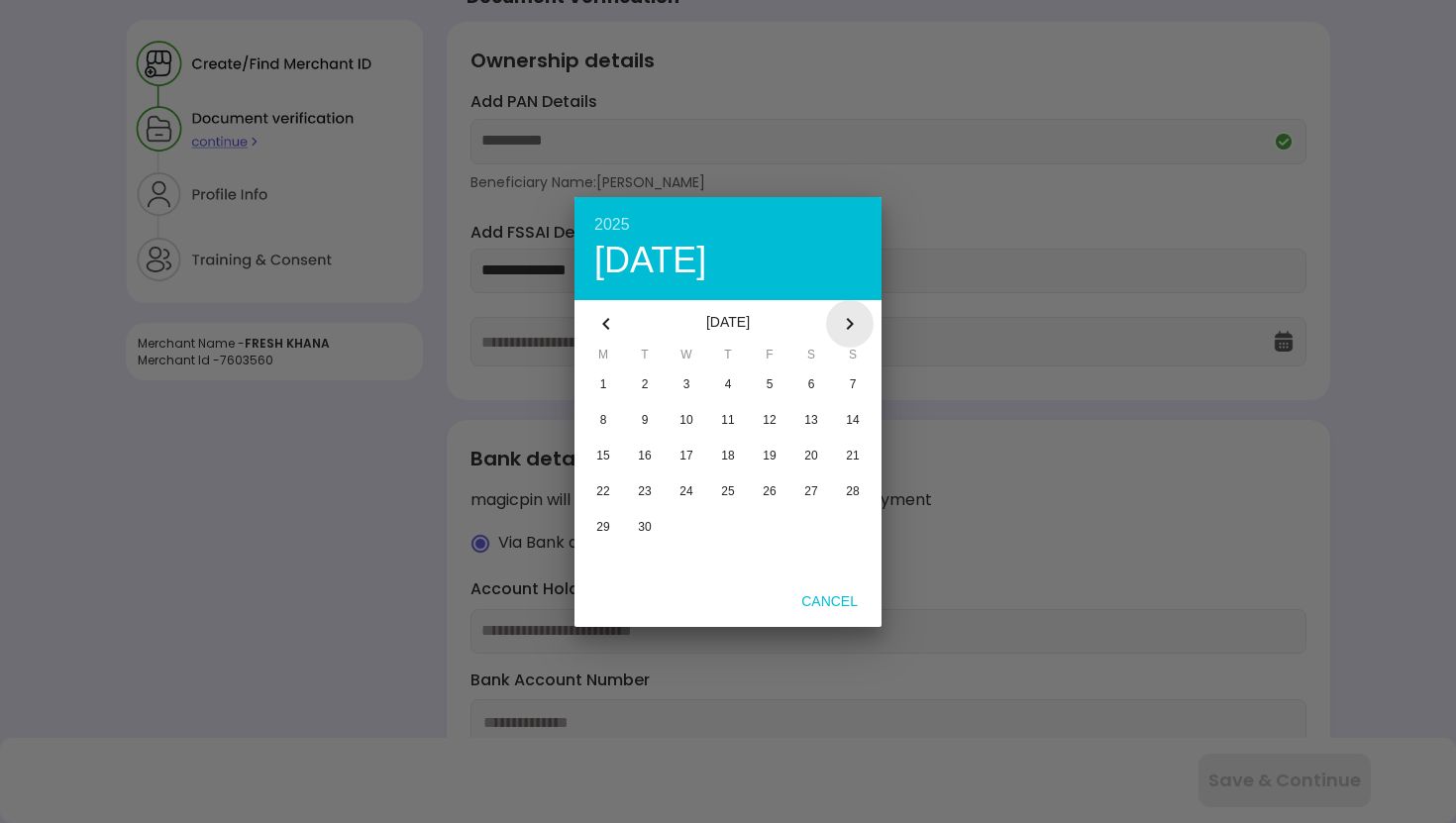 click 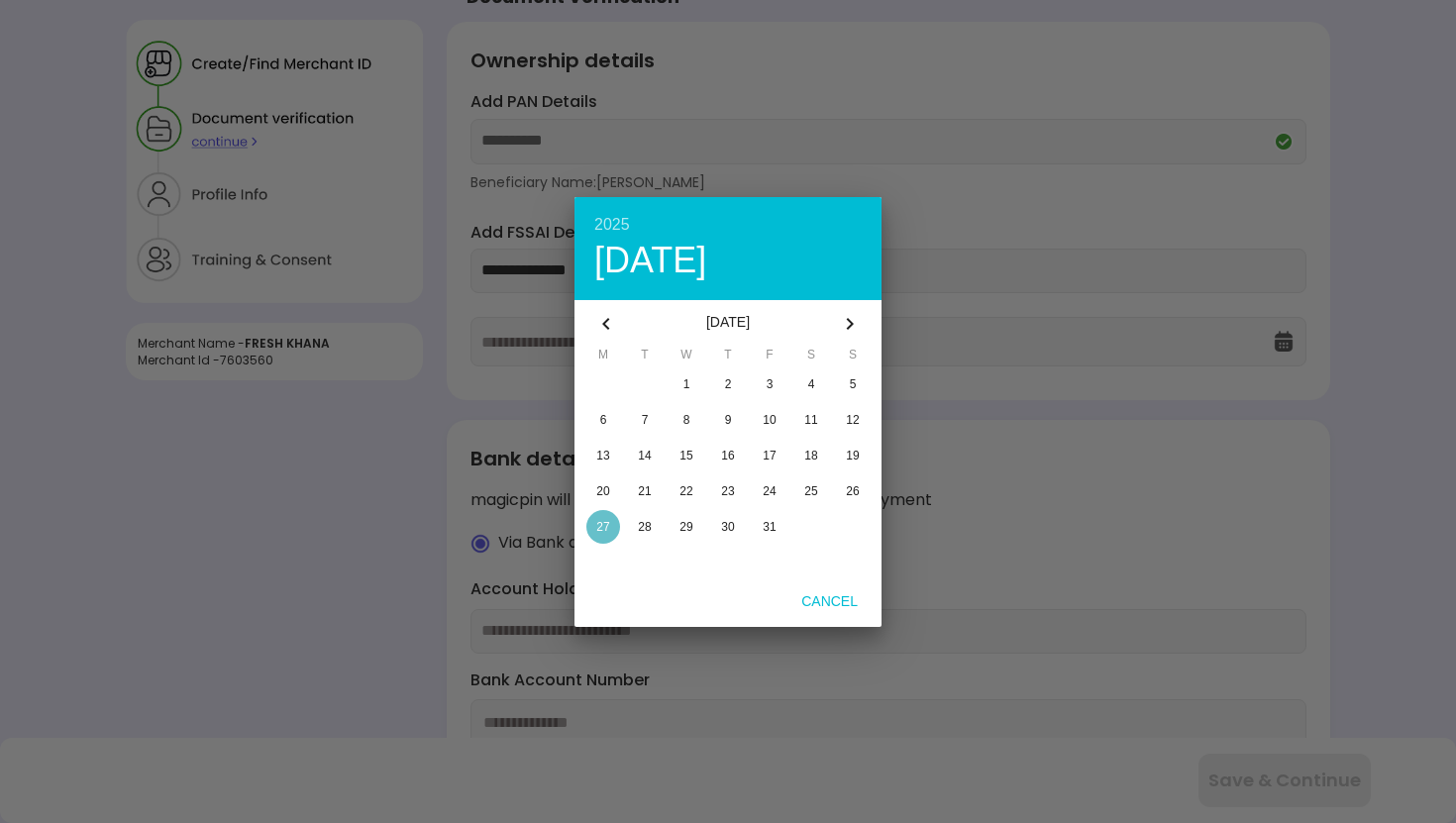 click on "27" at bounding box center (602, 527) 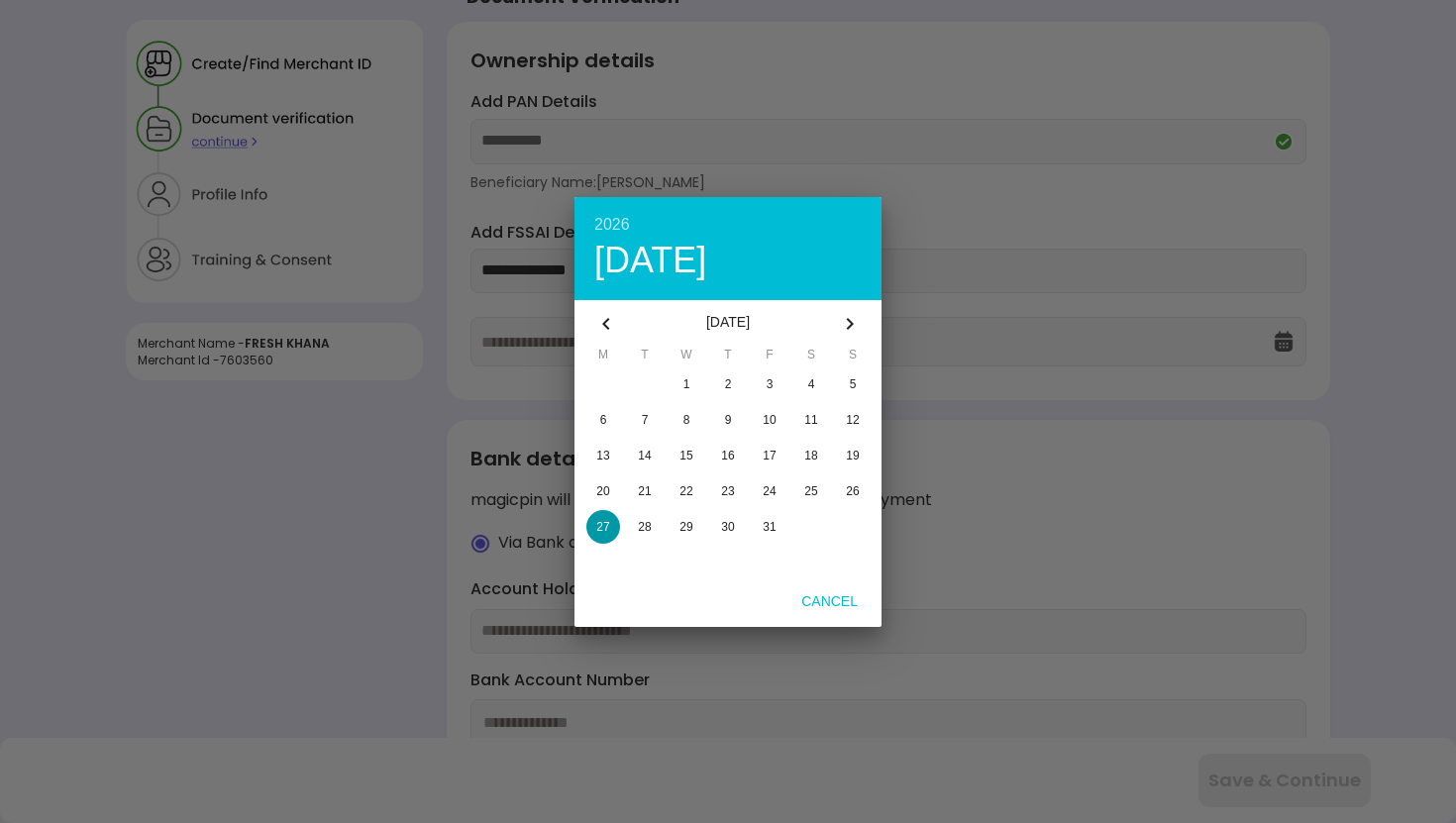 type on "**********" 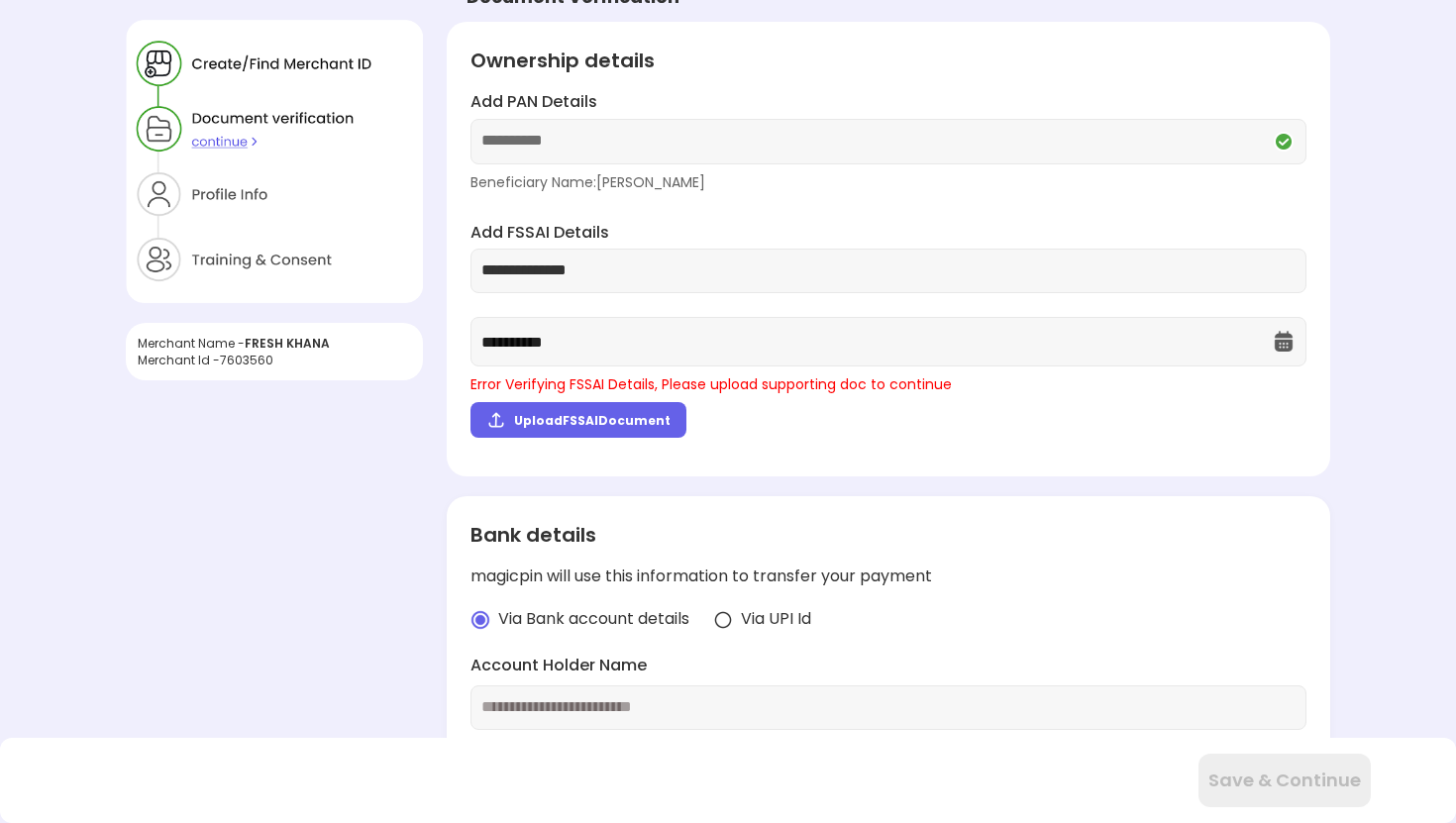 click on "Upload  FSSAI  Document" at bounding box center (592, 420) 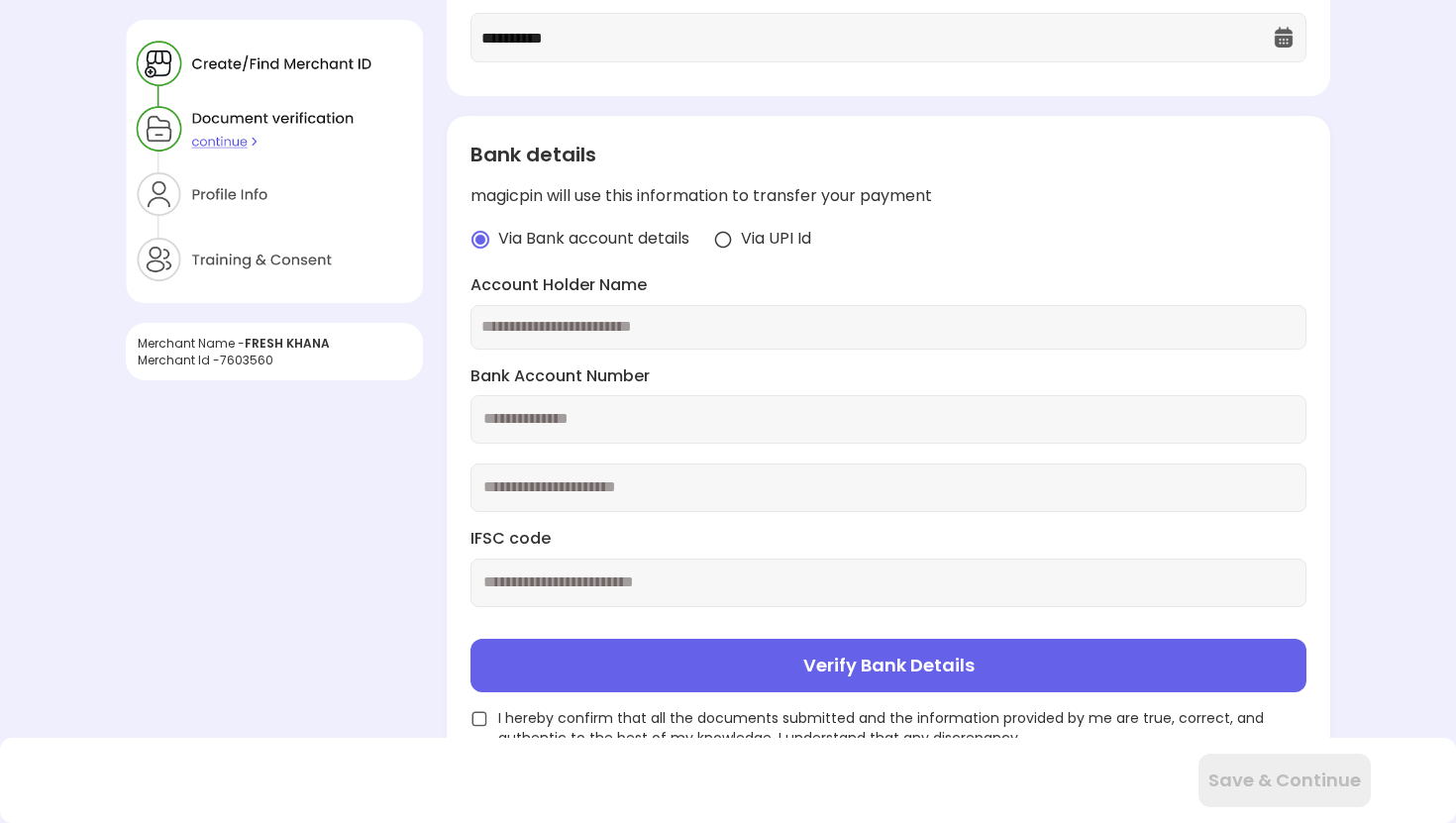 scroll, scrollTop: 345, scrollLeft: 0, axis: vertical 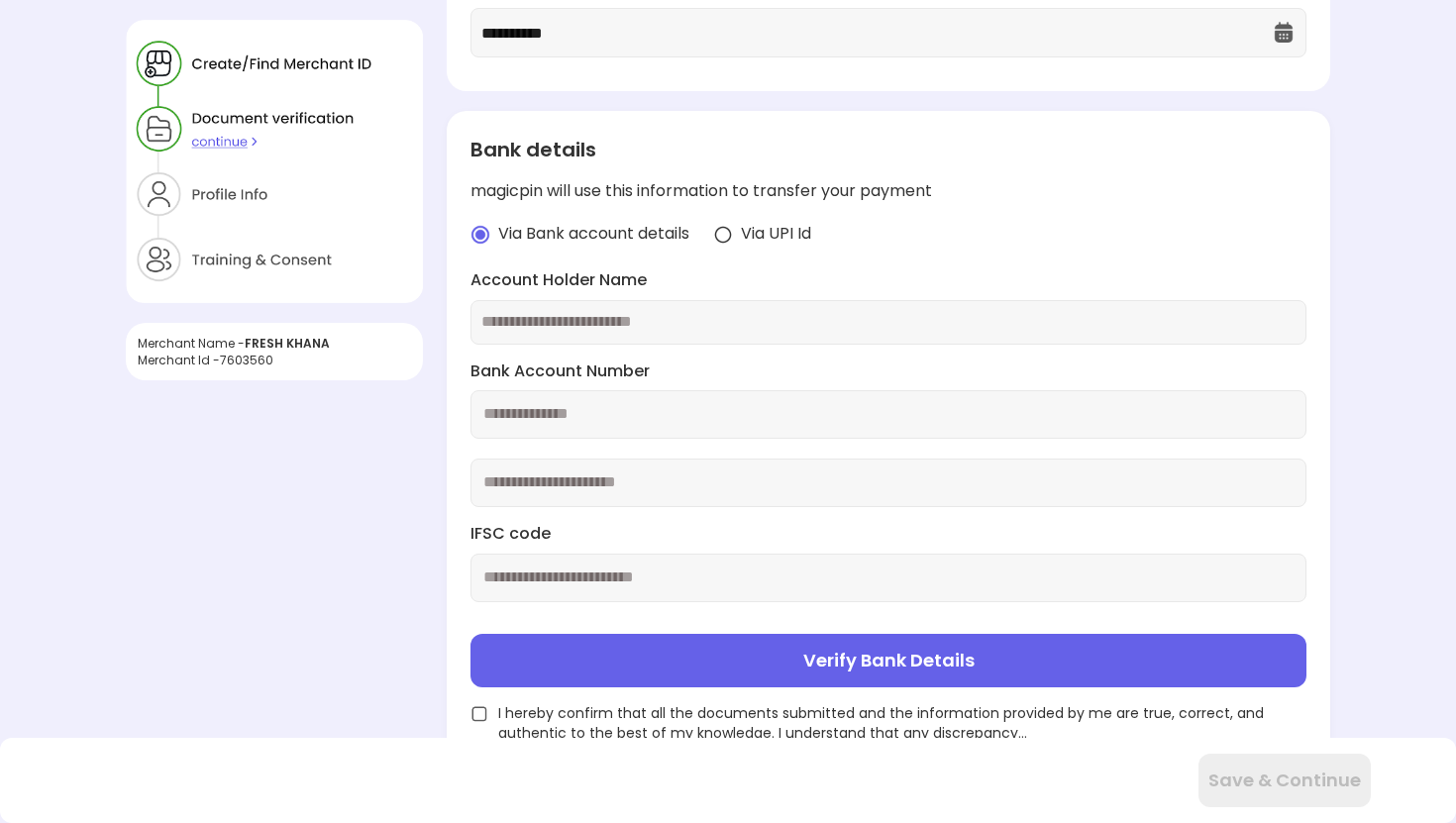 click at bounding box center [888, 322] 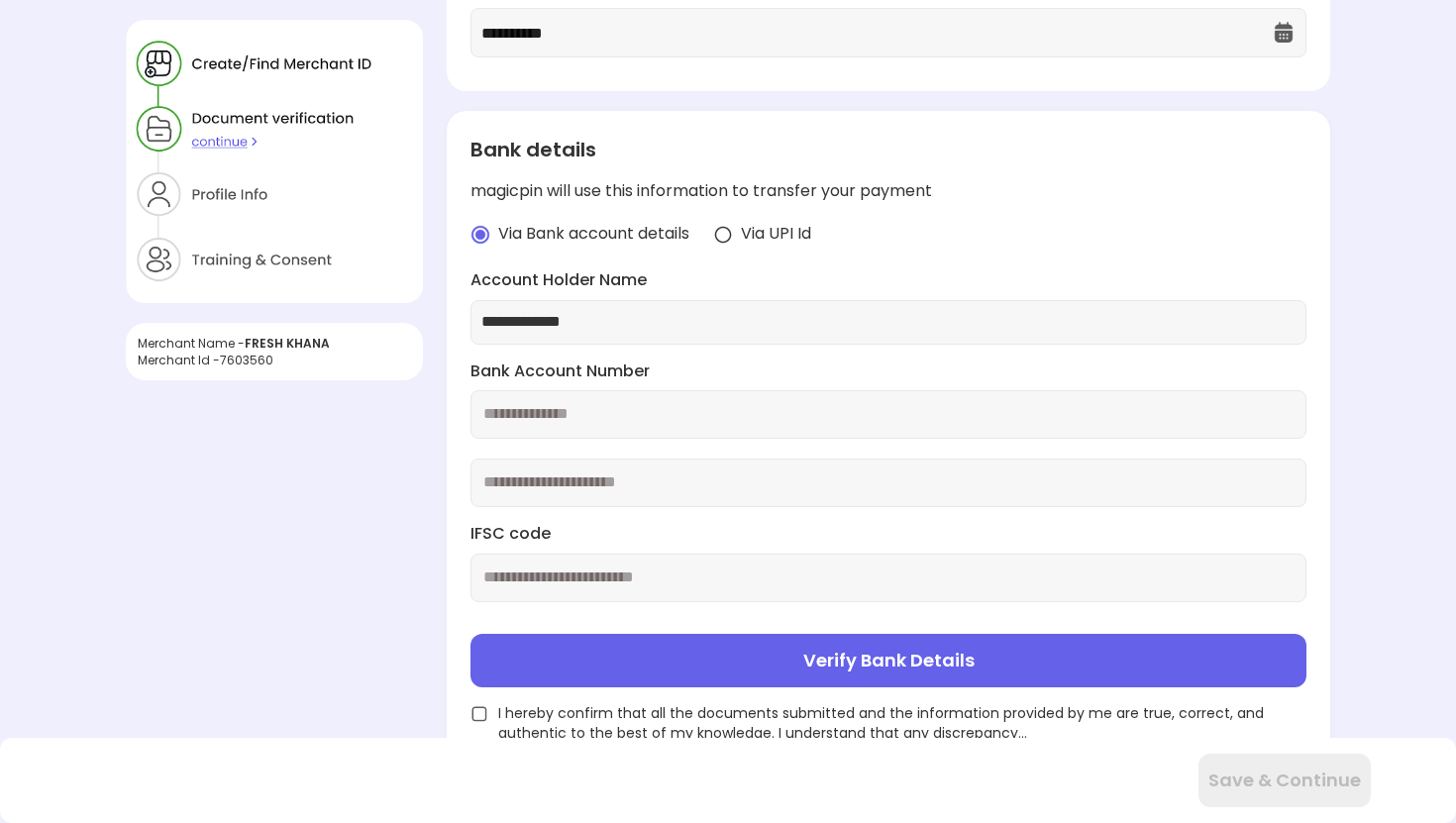 type on "**********" 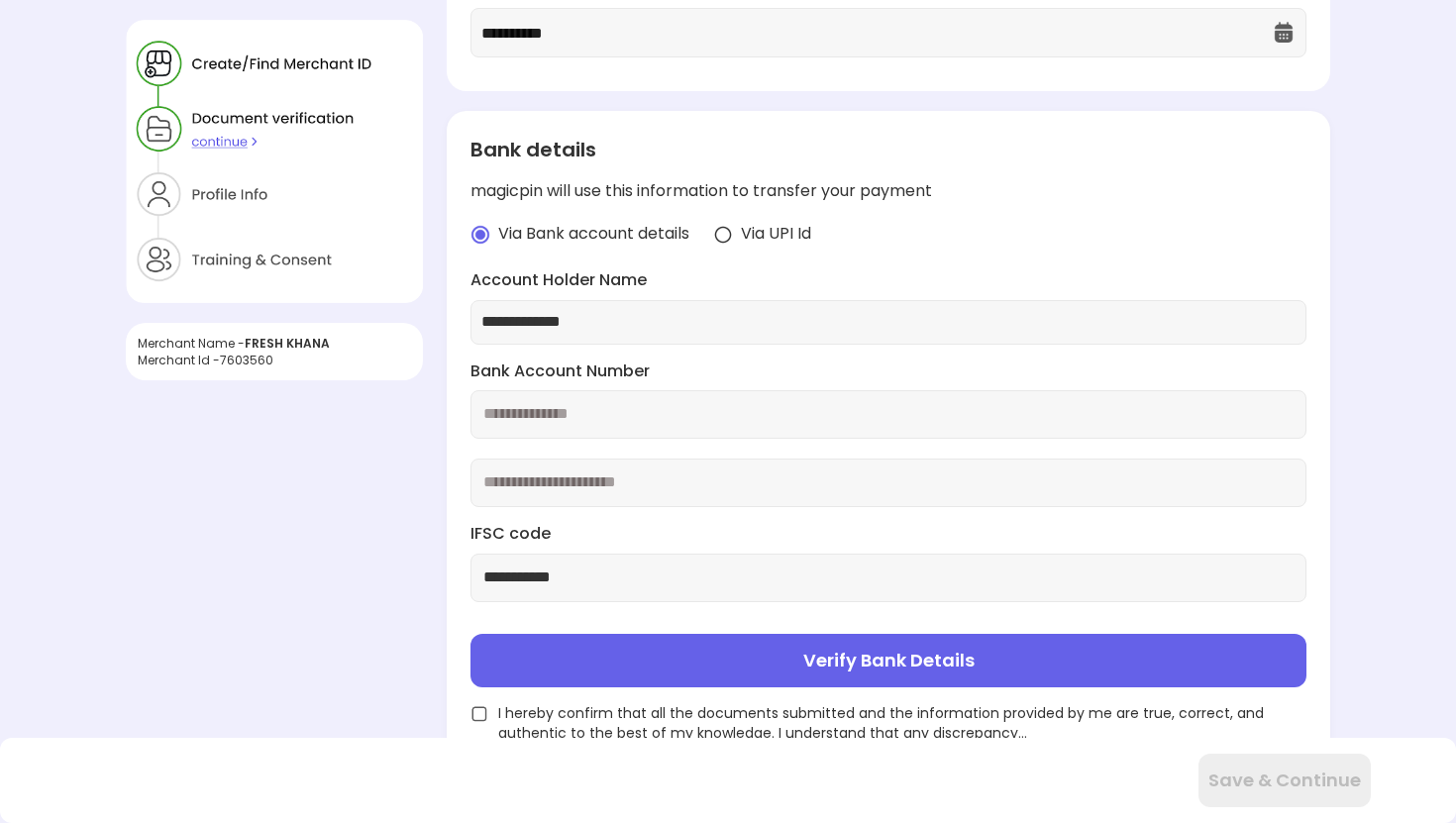 type on "**********" 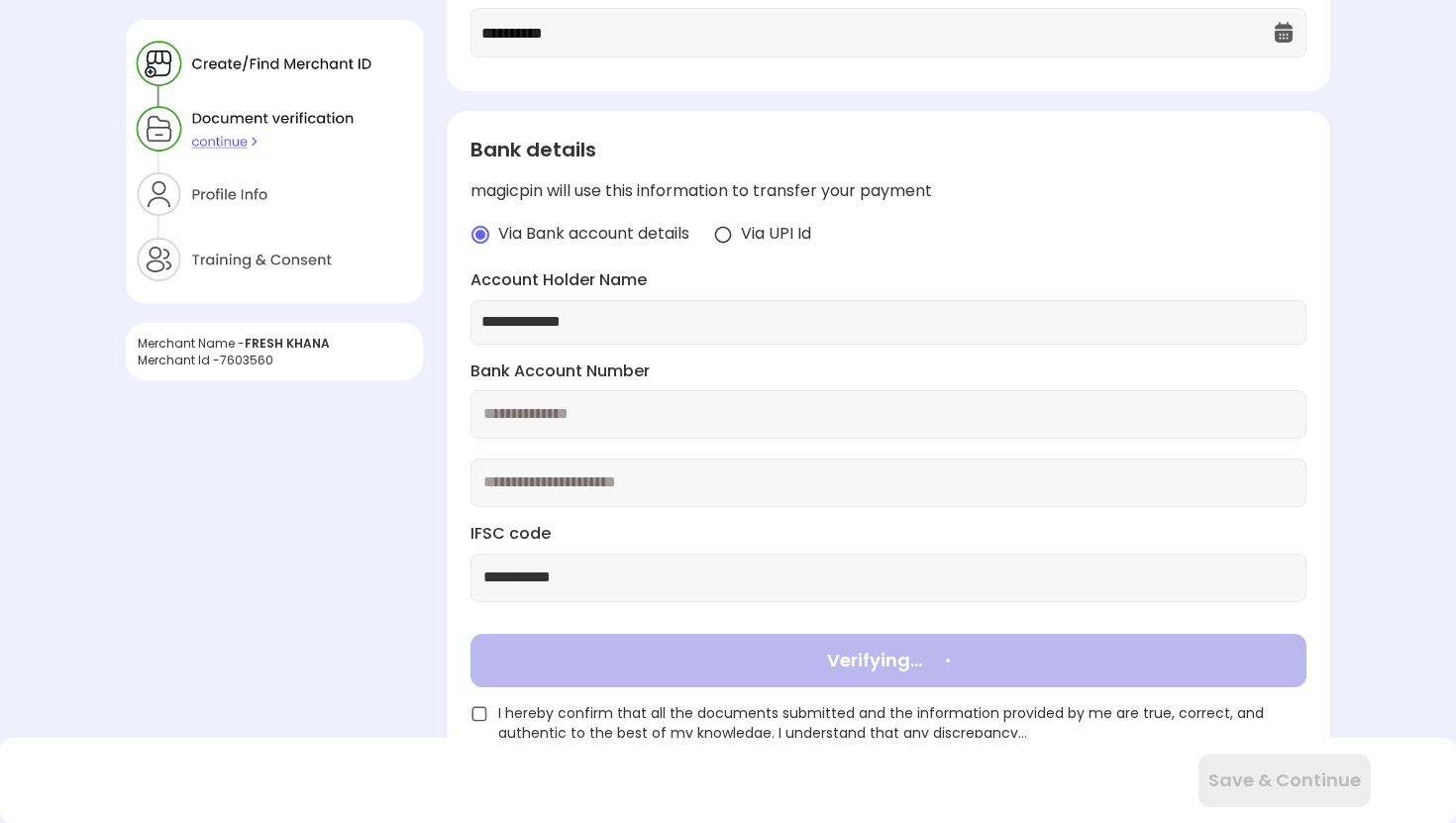 click at bounding box center (479, 714) 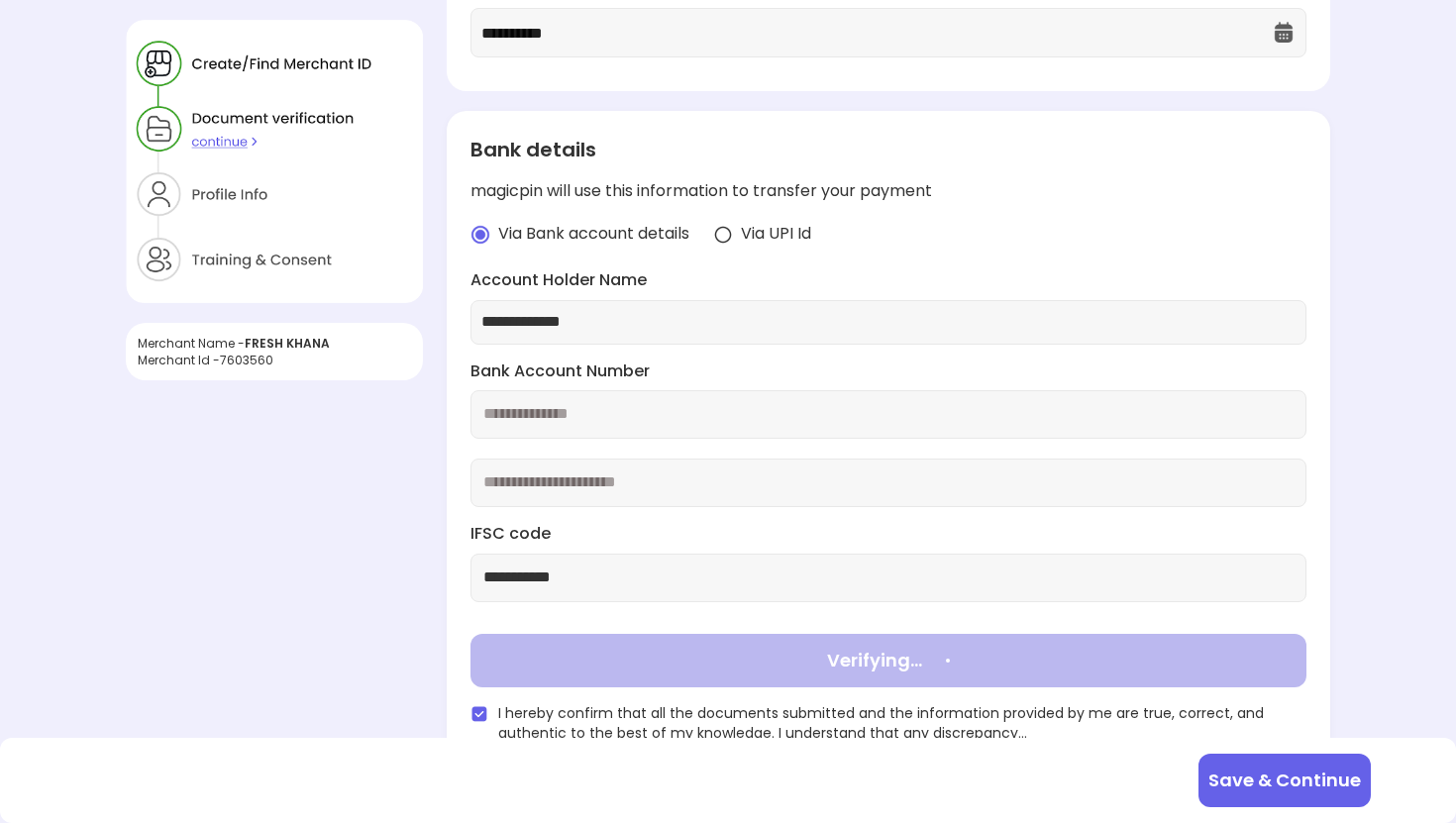 type on "**********" 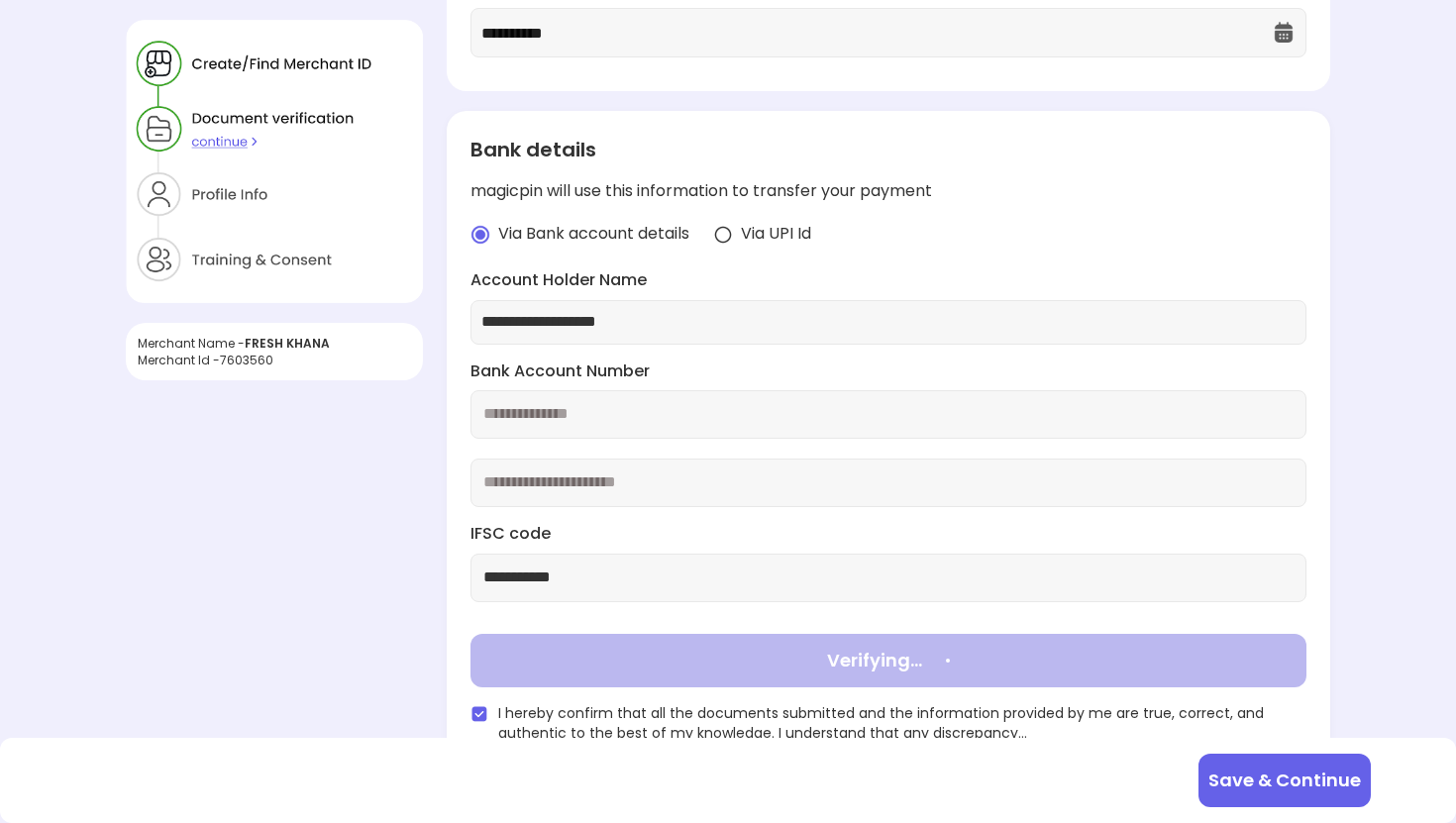 scroll, scrollTop: 180, scrollLeft: 0, axis: vertical 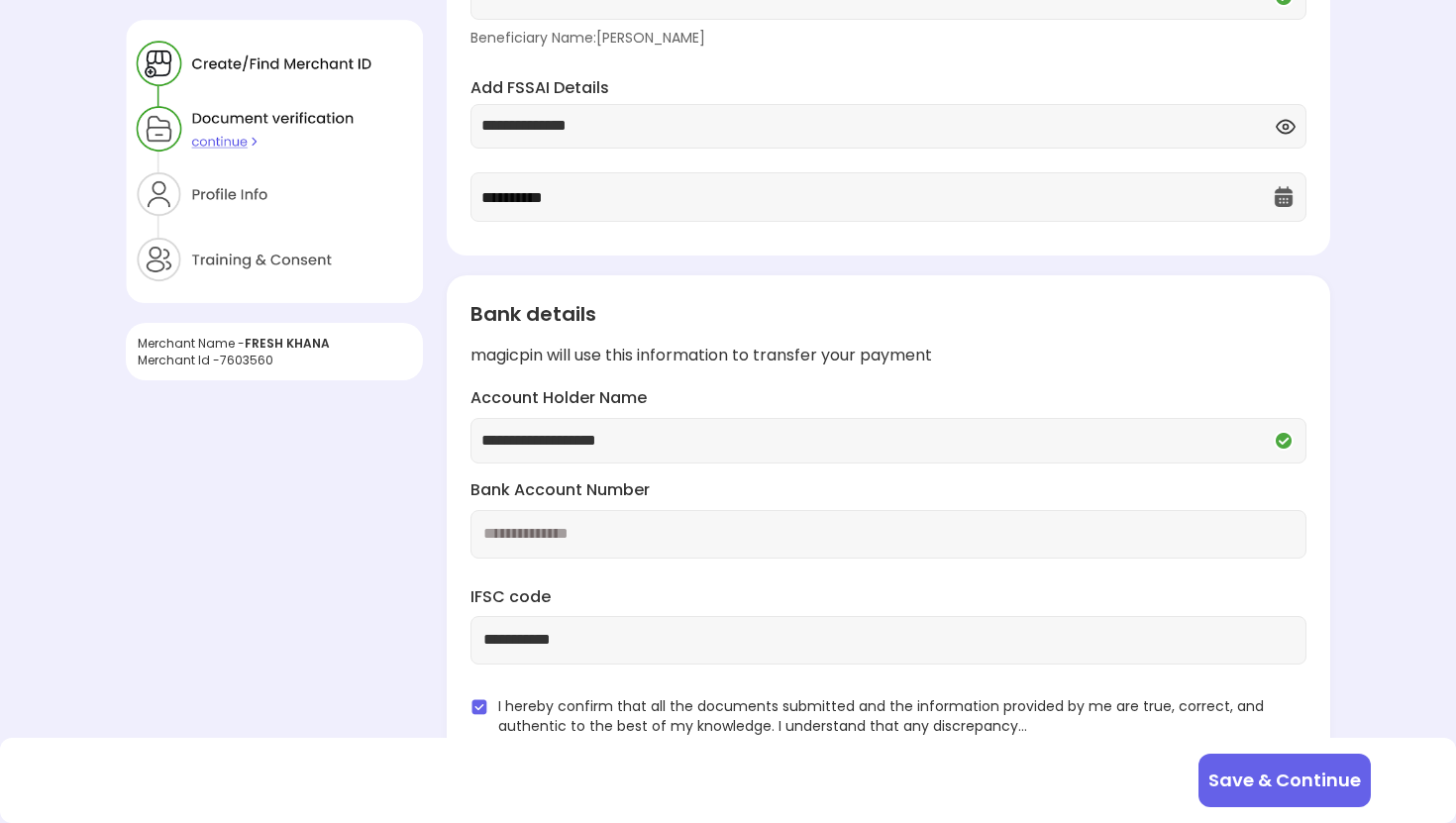 click on "Save & Continue" at bounding box center (1285, 780) 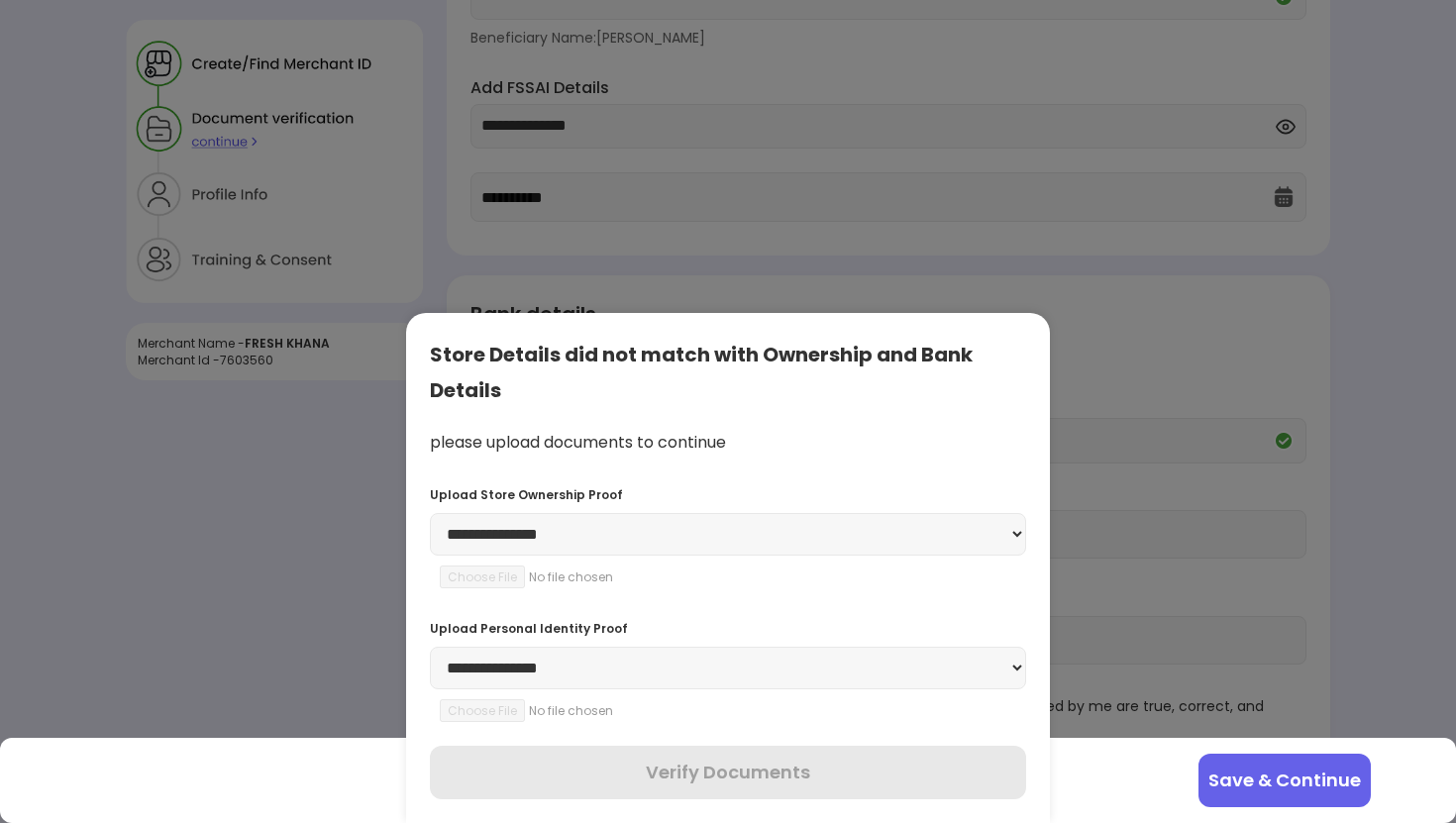 click on "**********" at bounding box center (728, 534) 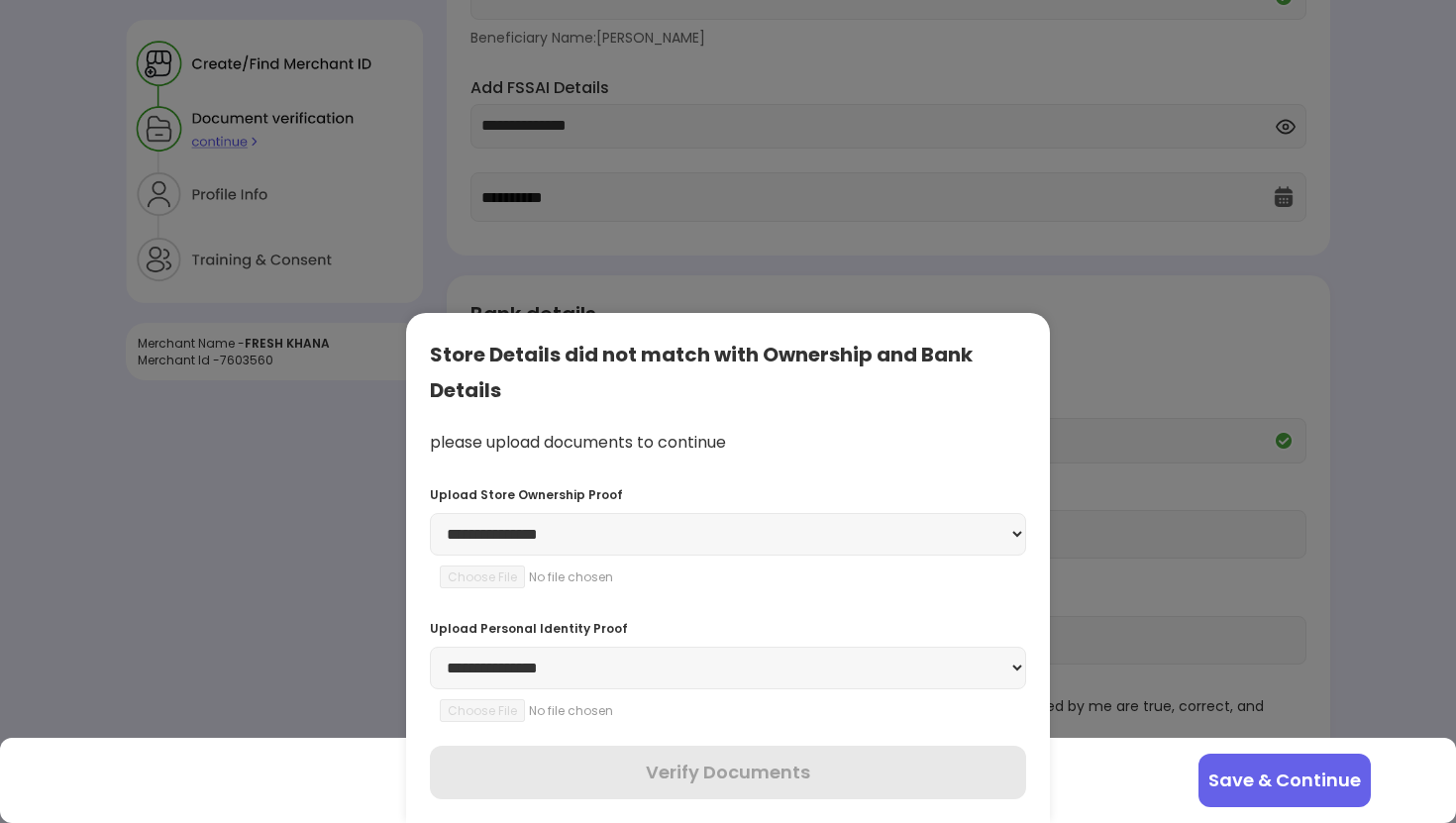 select on "**********" 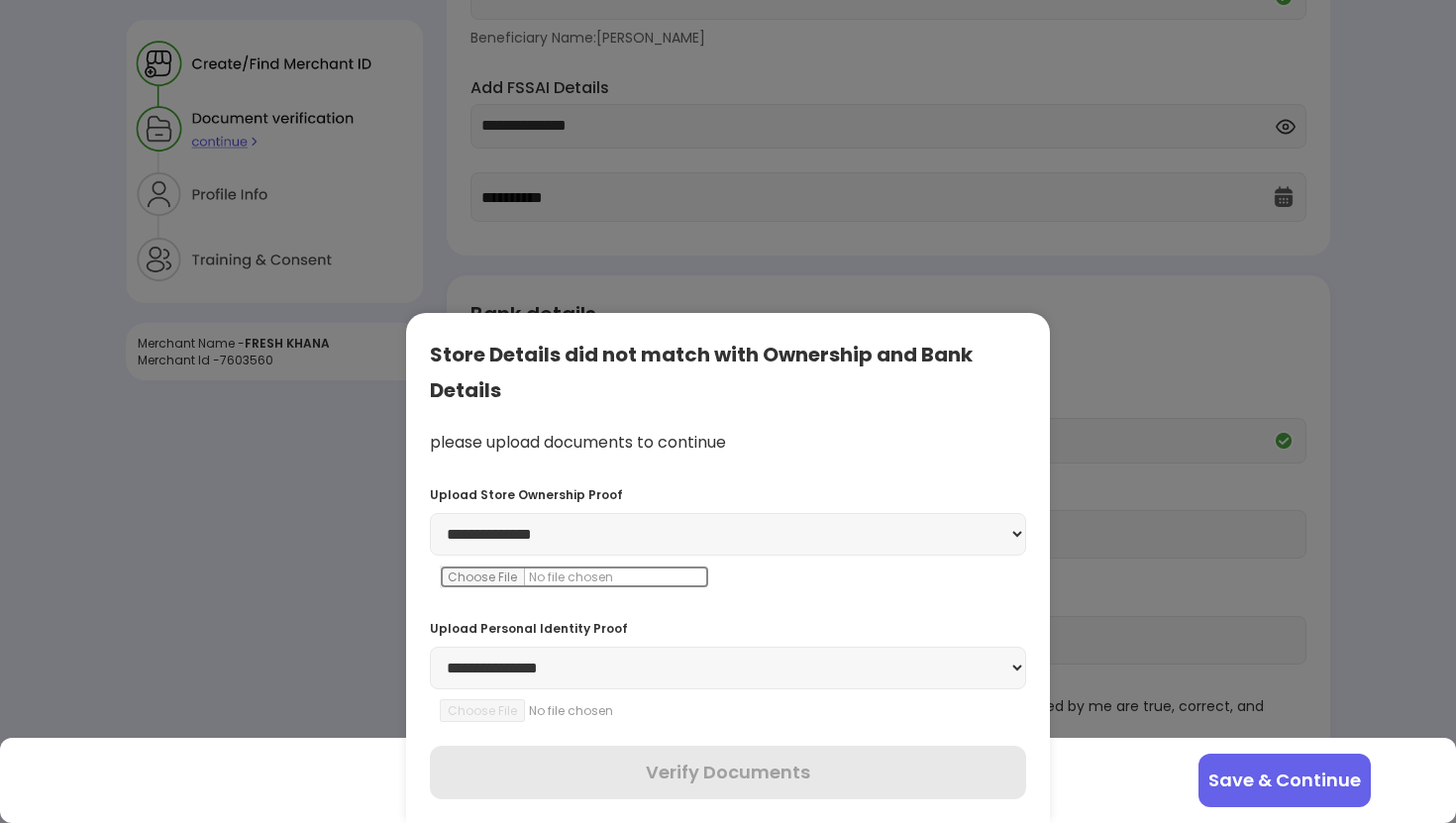 click at bounding box center [574, 576] 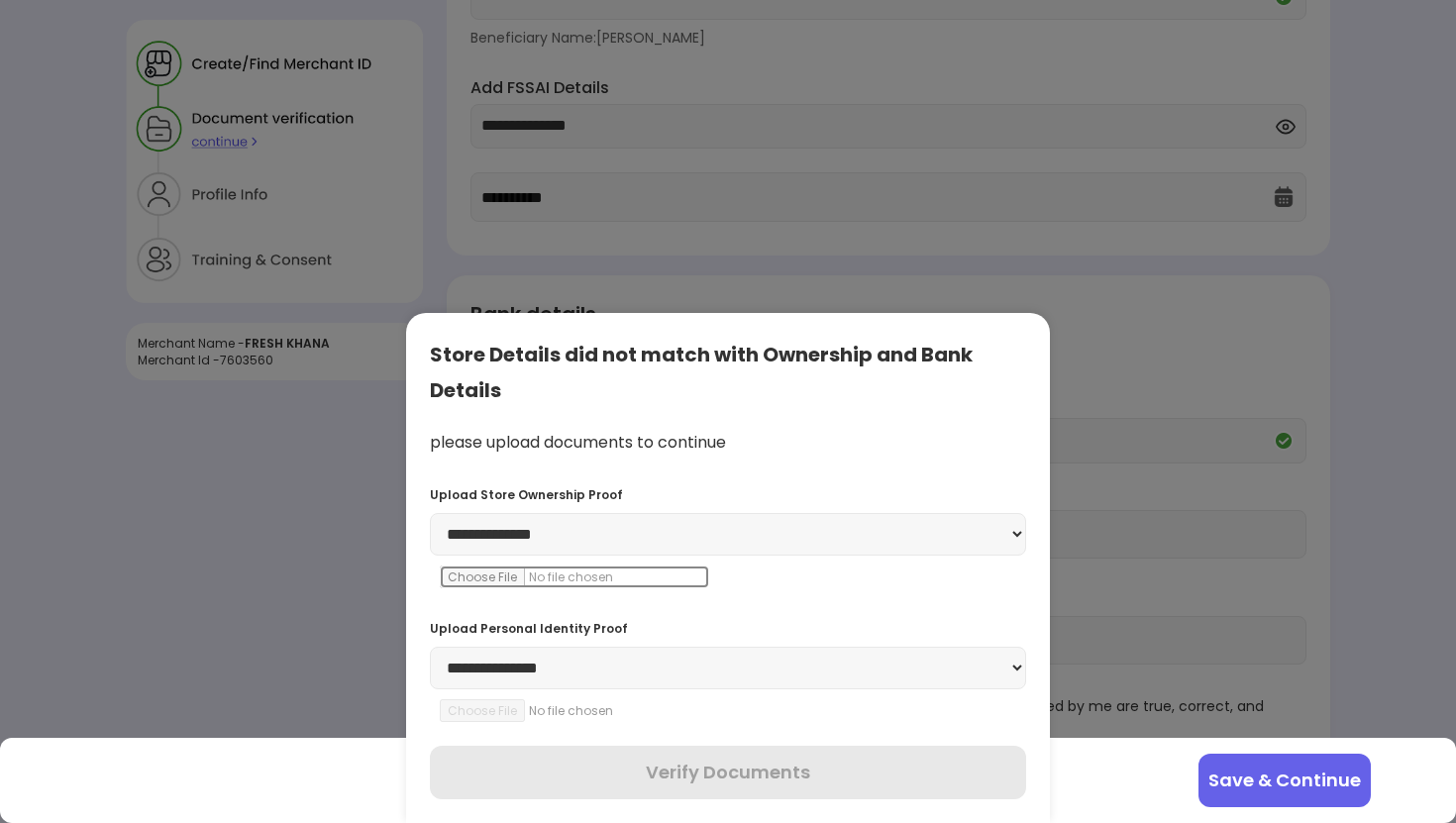 type on "**********" 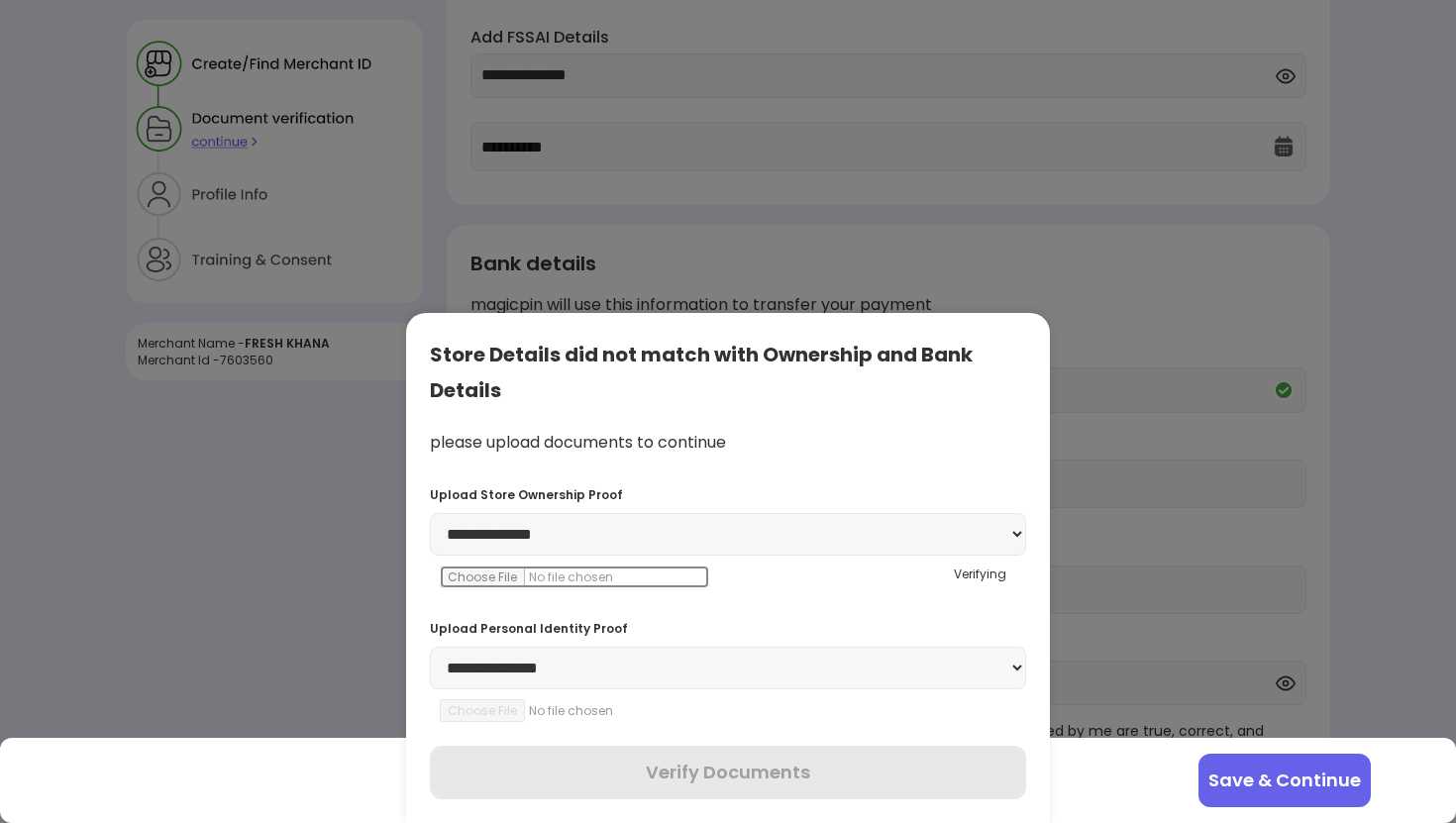 scroll, scrollTop: 239, scrollLeft: 0, axis: vertical 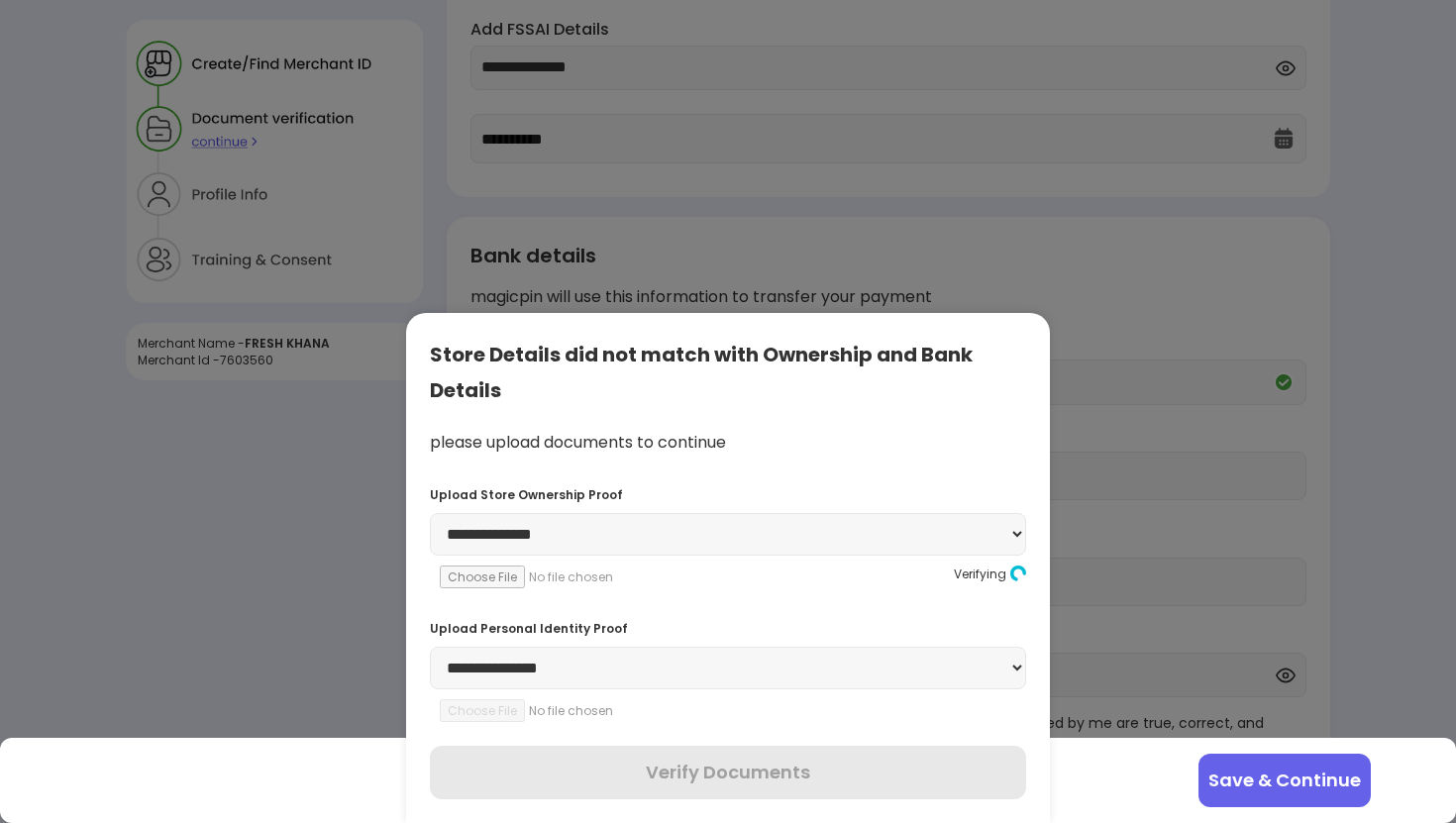 click on "**********" at bounding box center (728, 668) 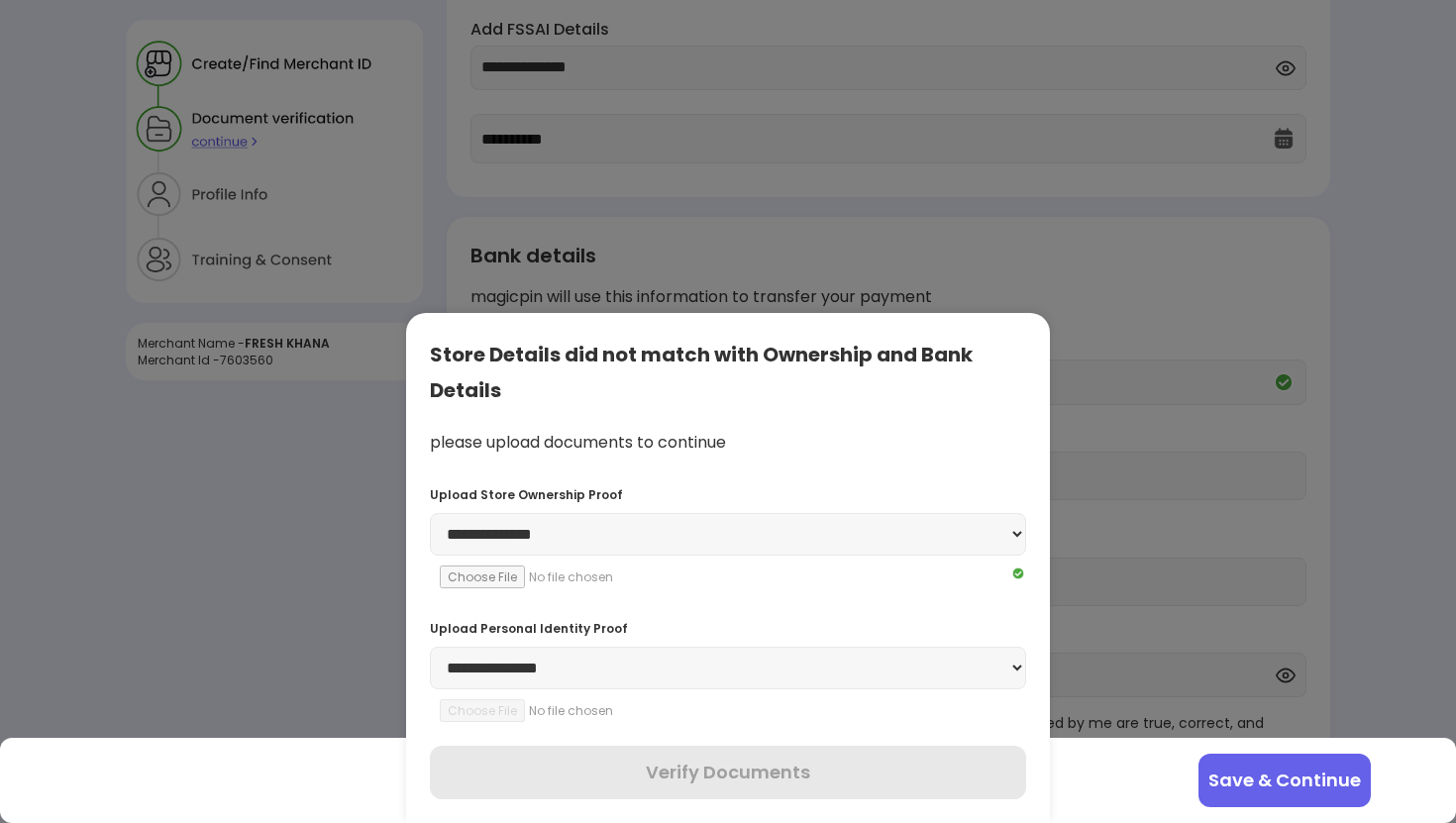select on "********" 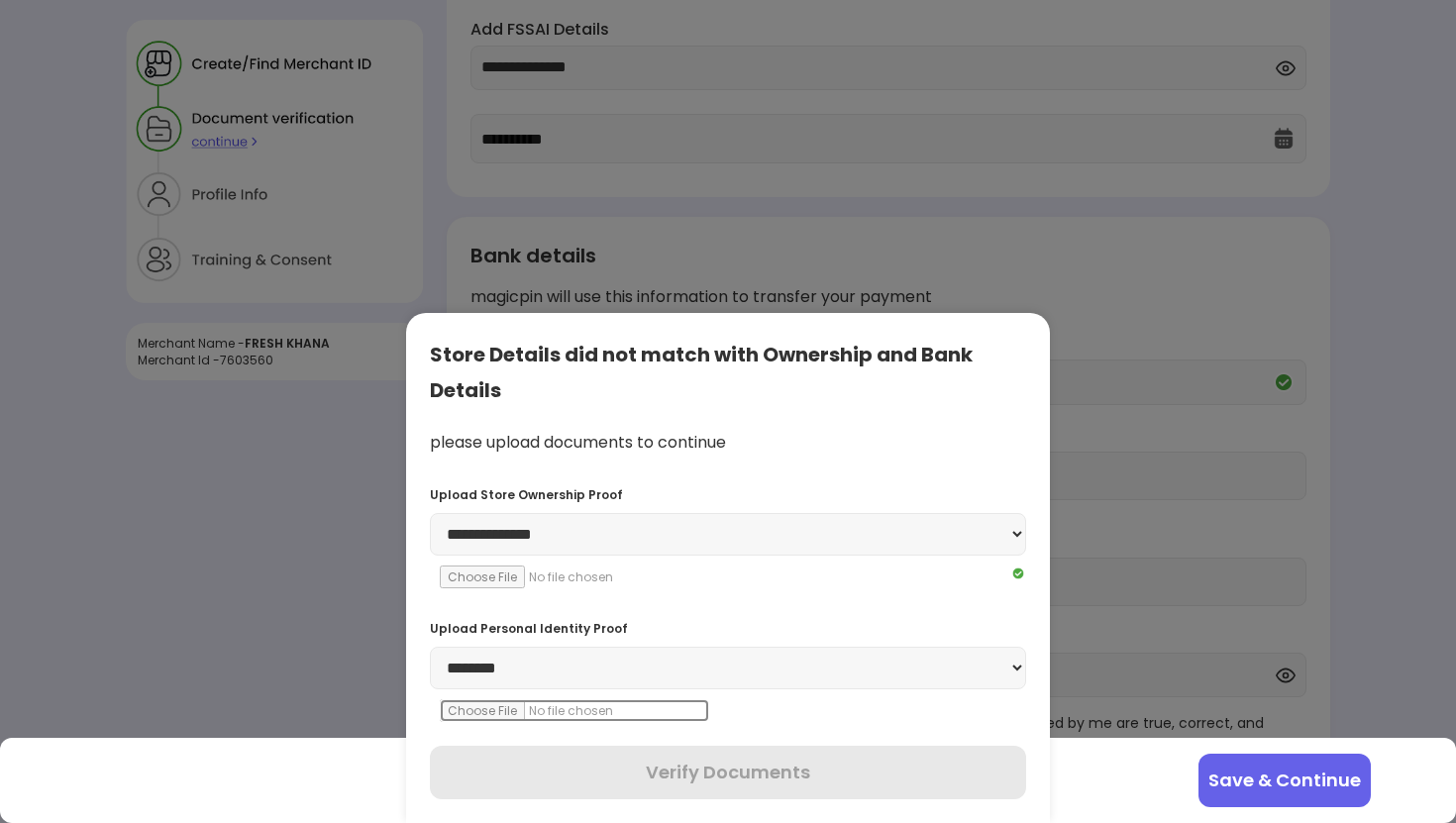 click at bounding box center (574, 710) 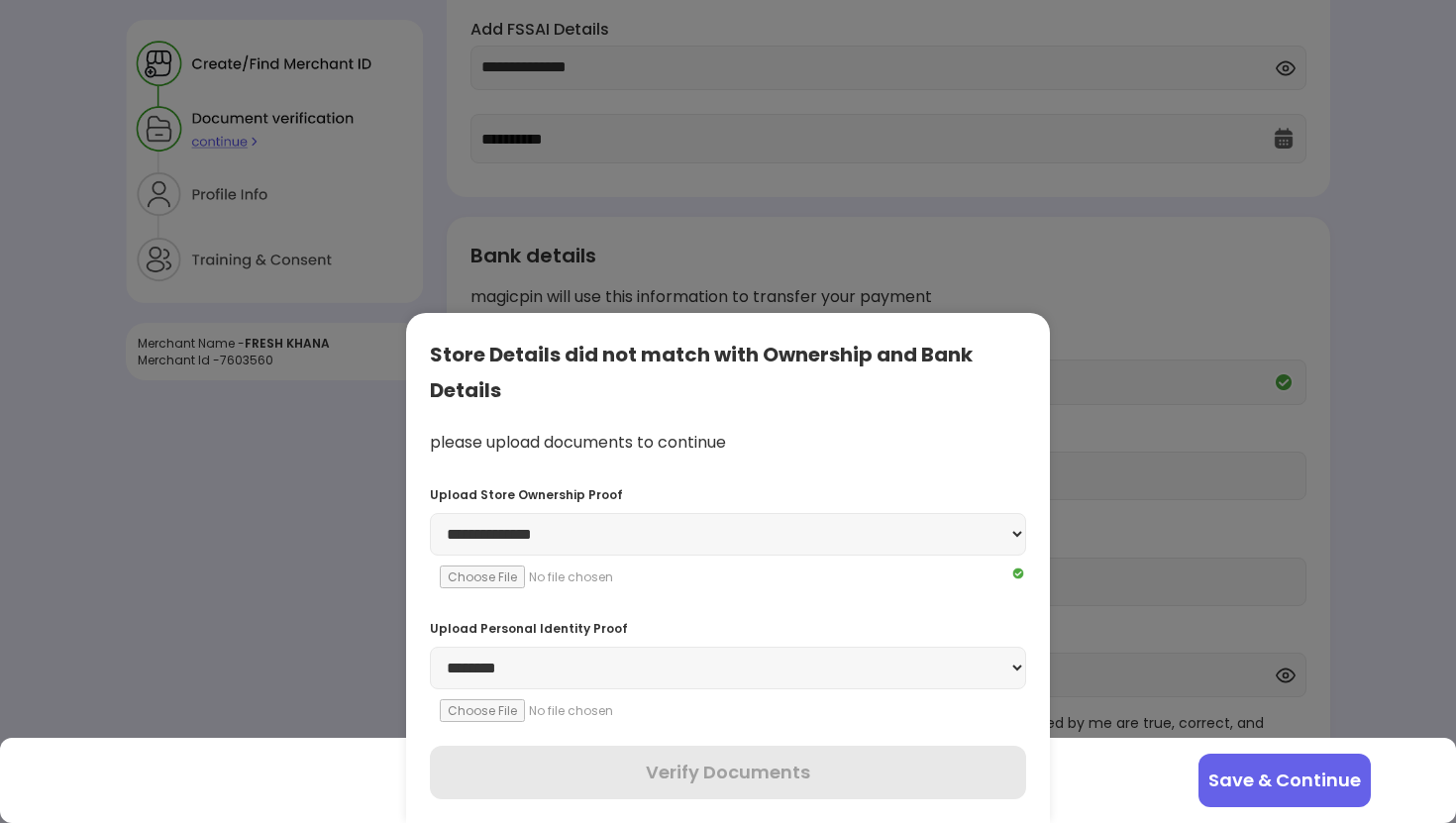 click on "**********" at bounding box center (728, 668) 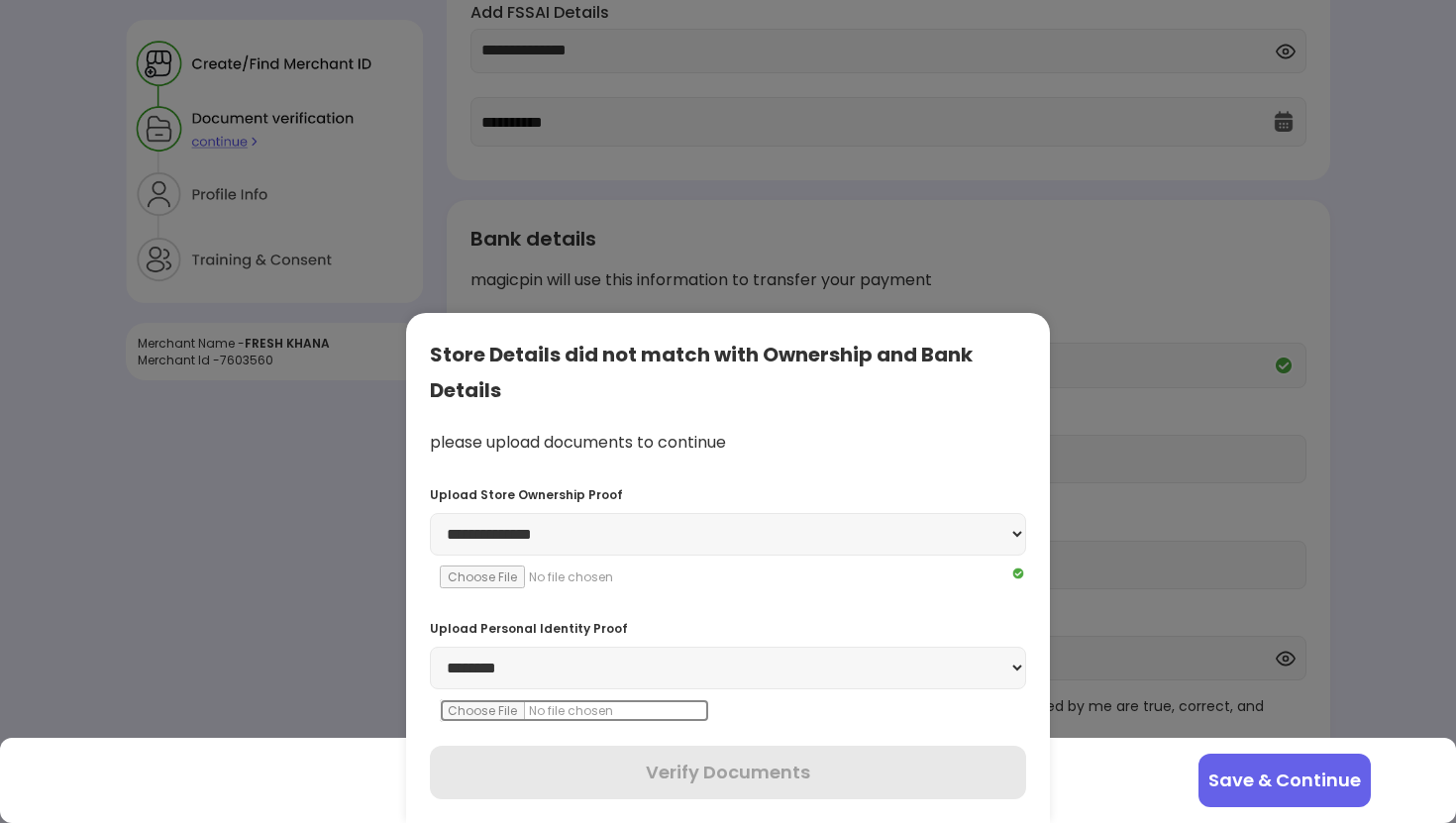 click at bounding box center (574, 710) 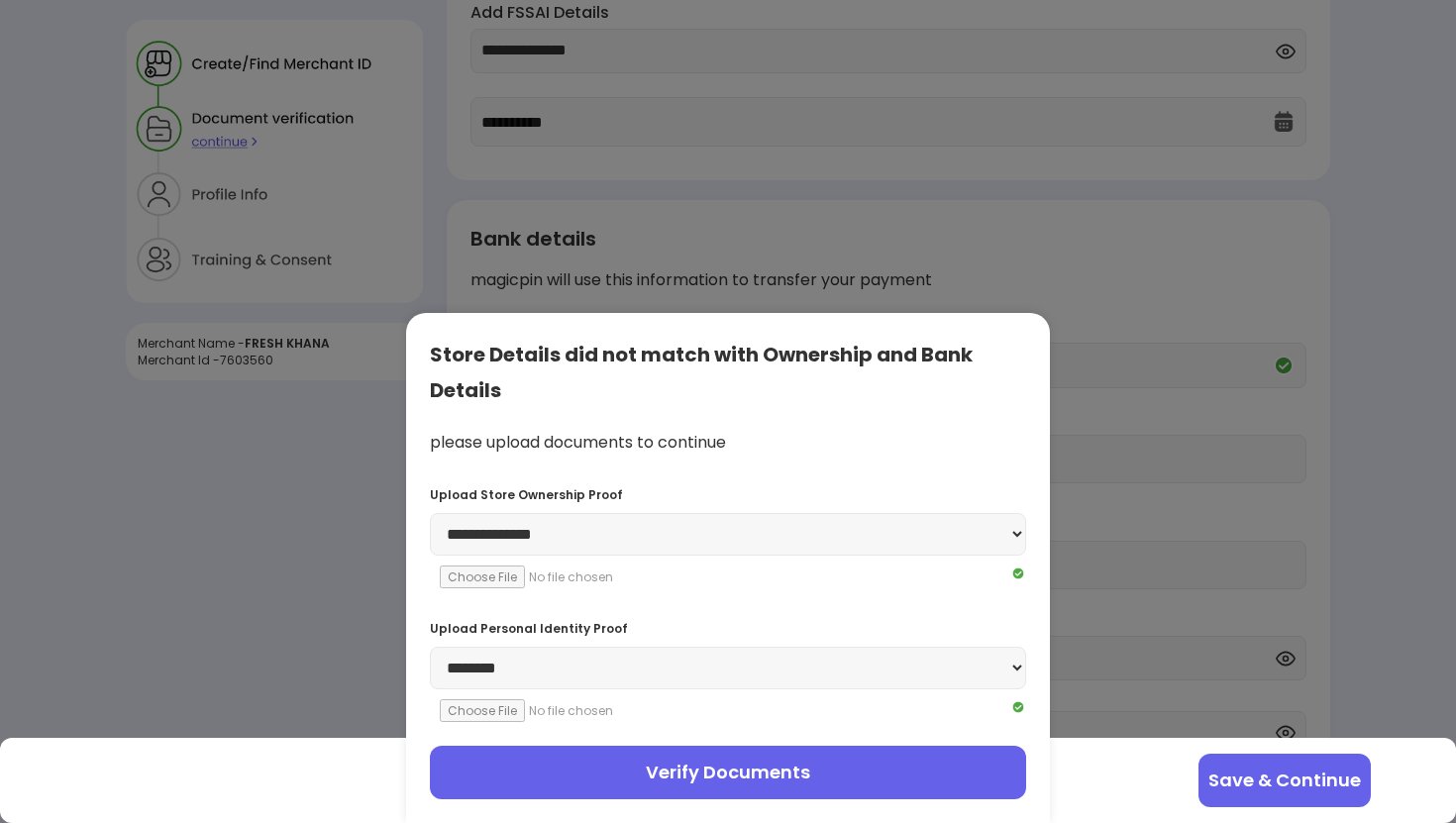 click on "Verify Documents" at bounding box center [728, 772] 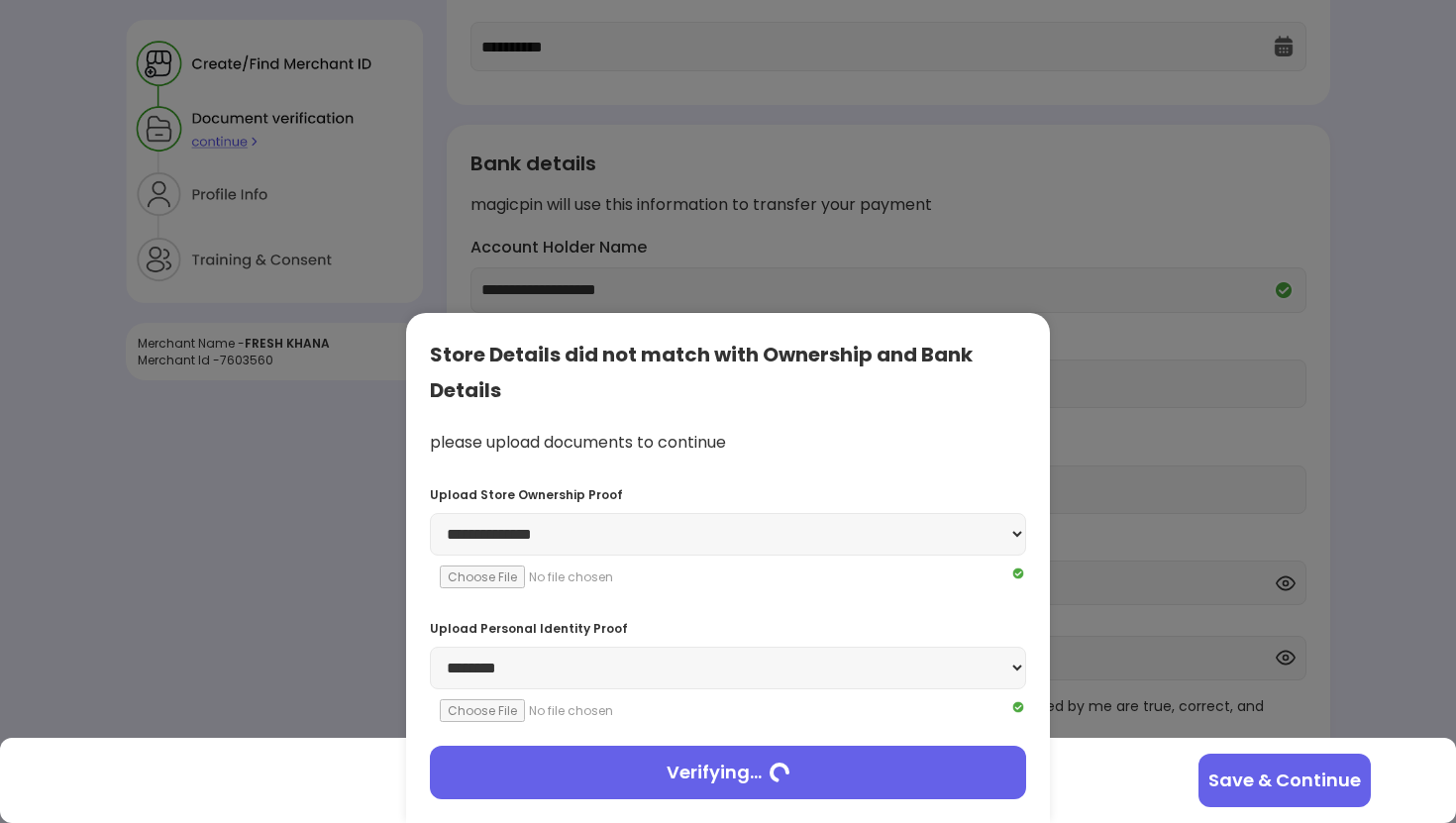 scroll, scrollTop: 0, scrollLeft: 0, axis: both 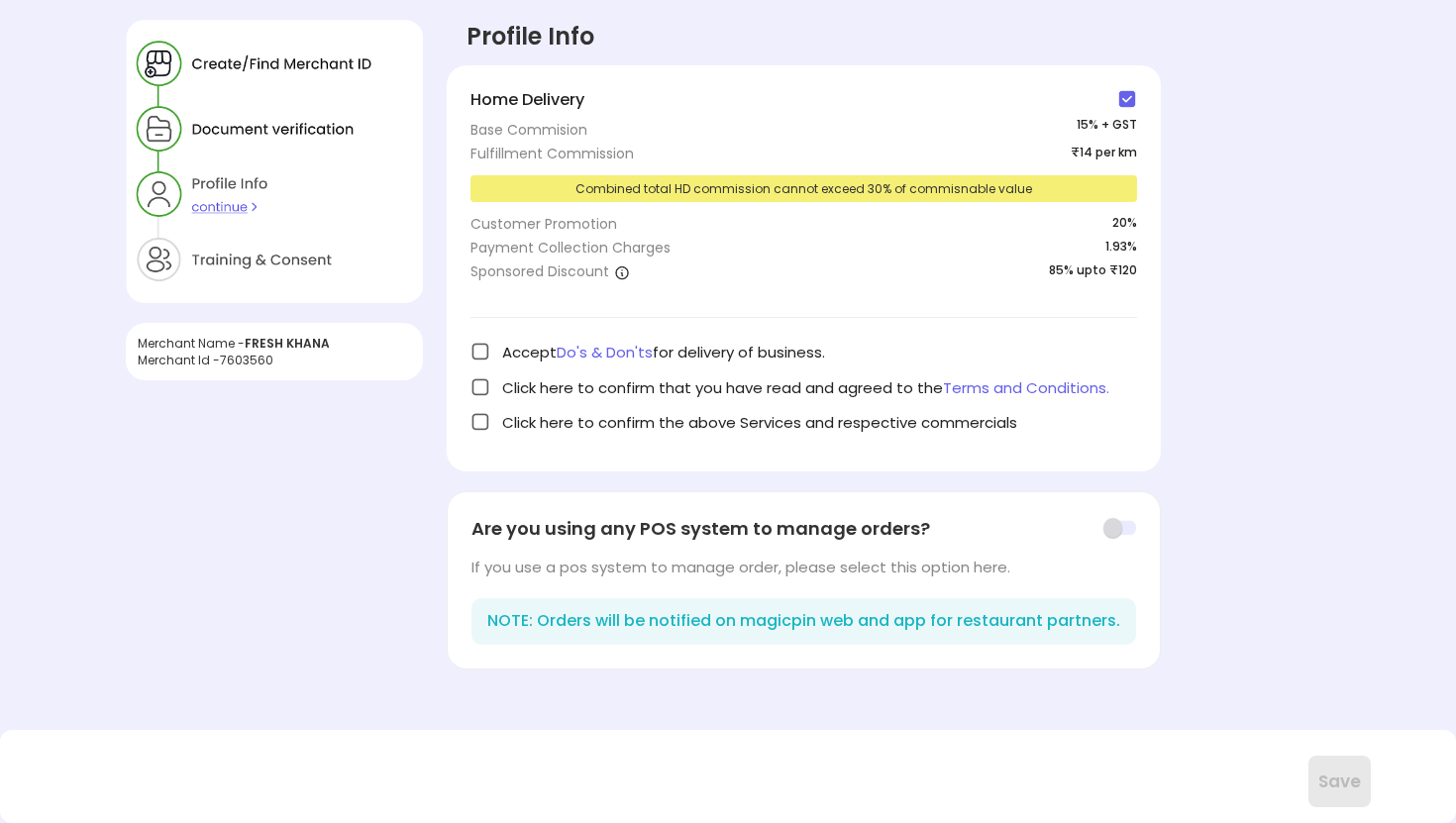 click on "Sponsored Discount     85% upto ₹120" at bounding box center [803, 273] 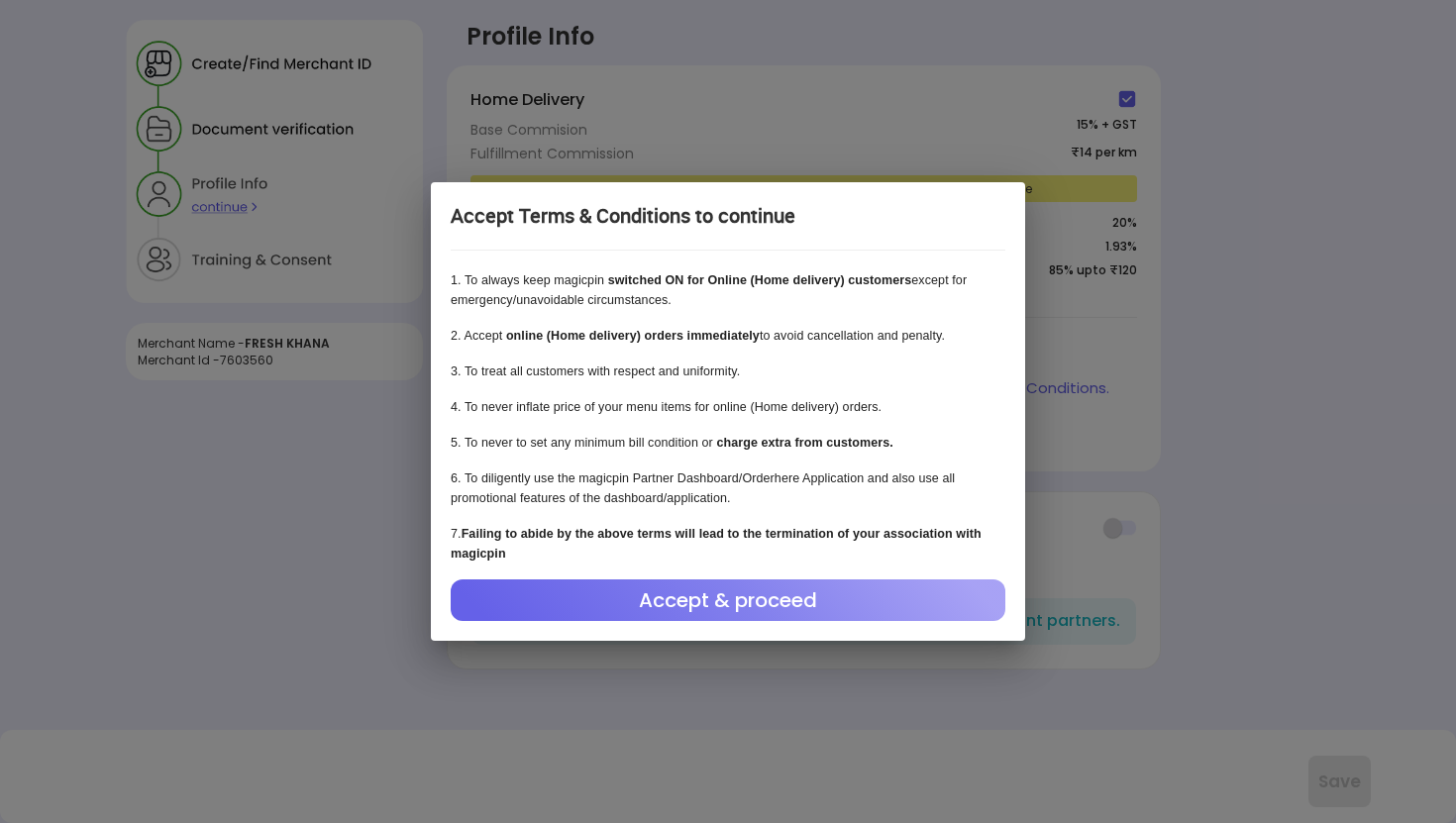 click on "Accept & proceed" at bounding box center (728, 600) 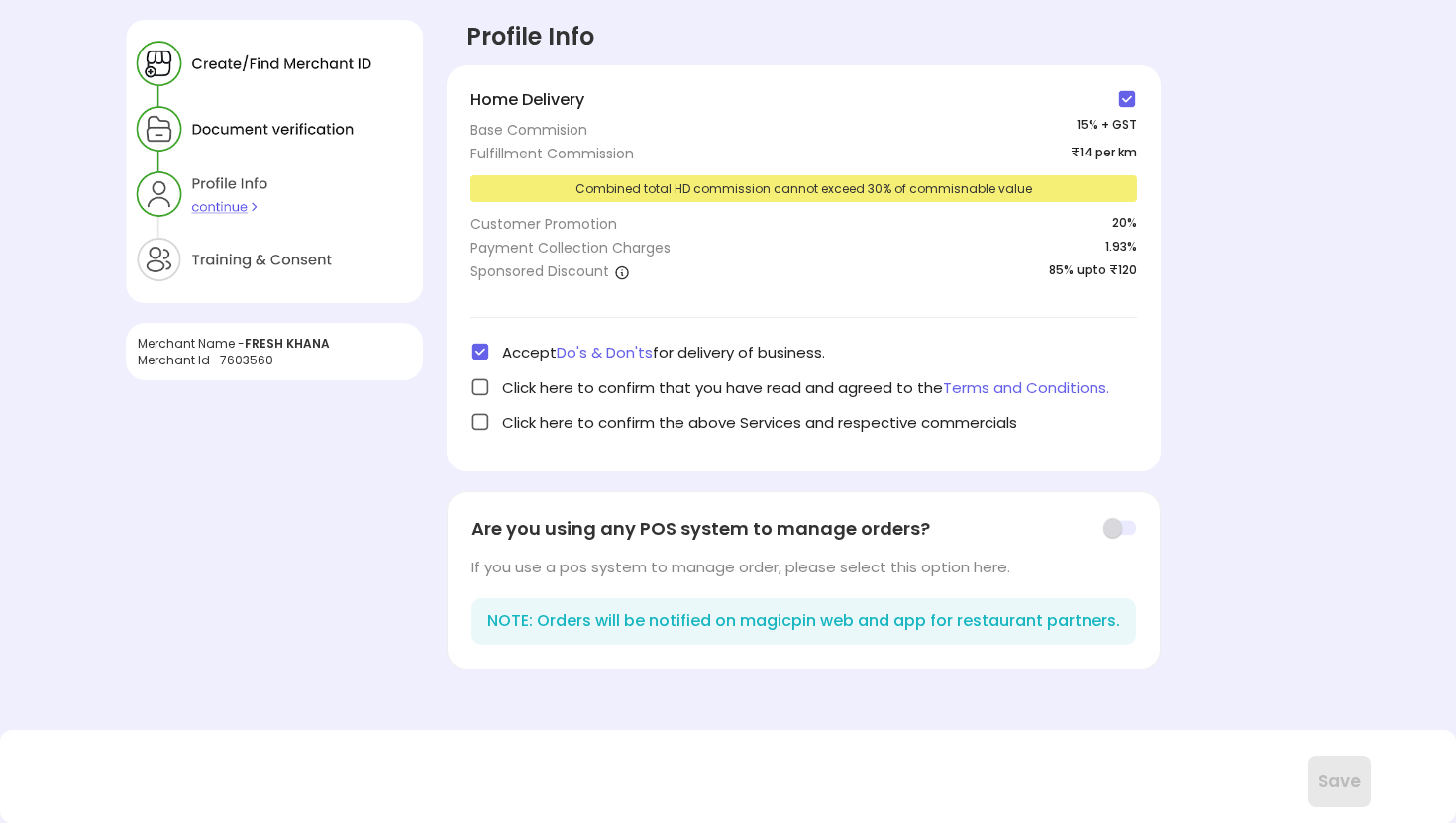 click at bounding box center [480, 387] 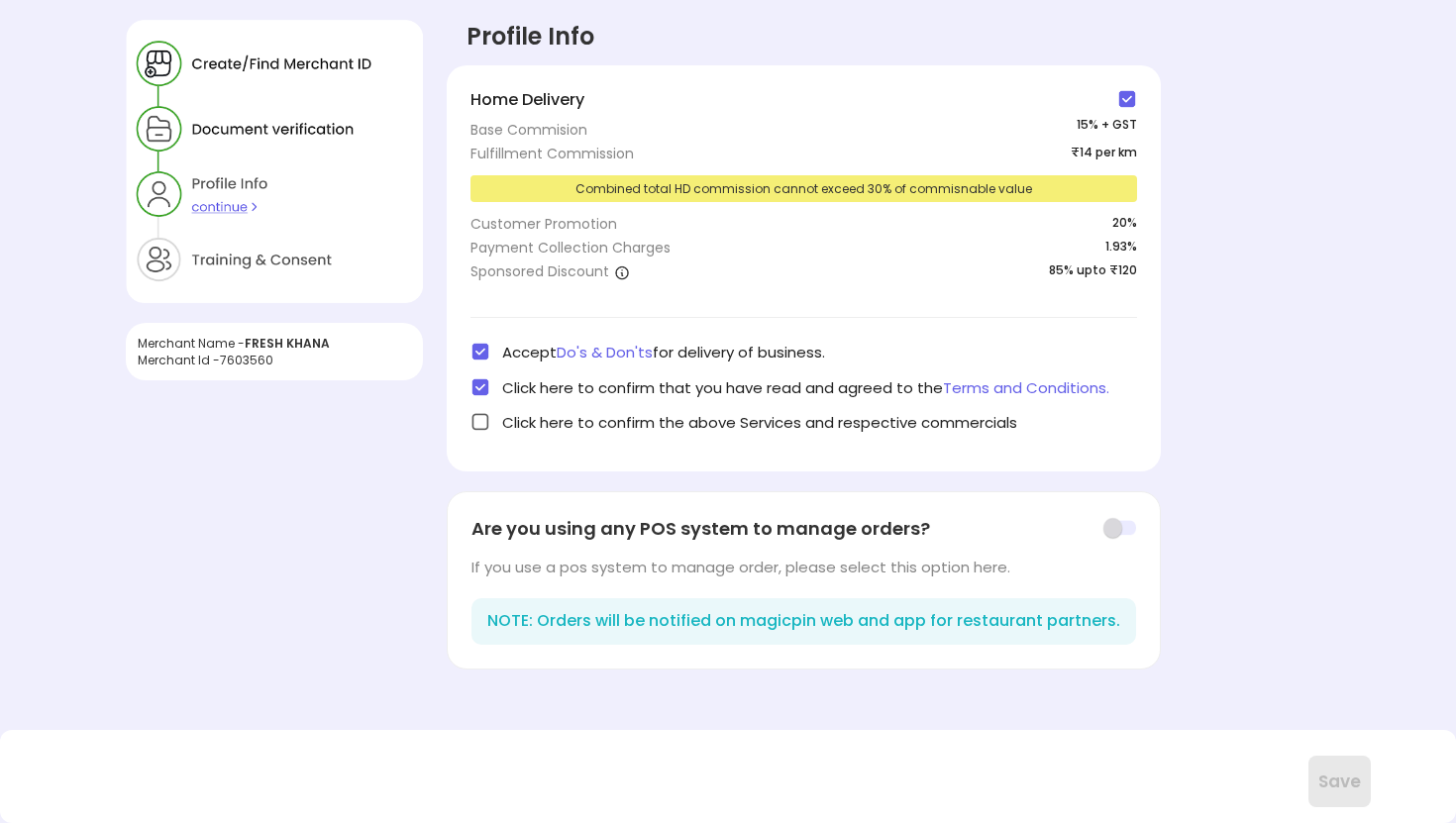 click at bounding box center [480, 422] 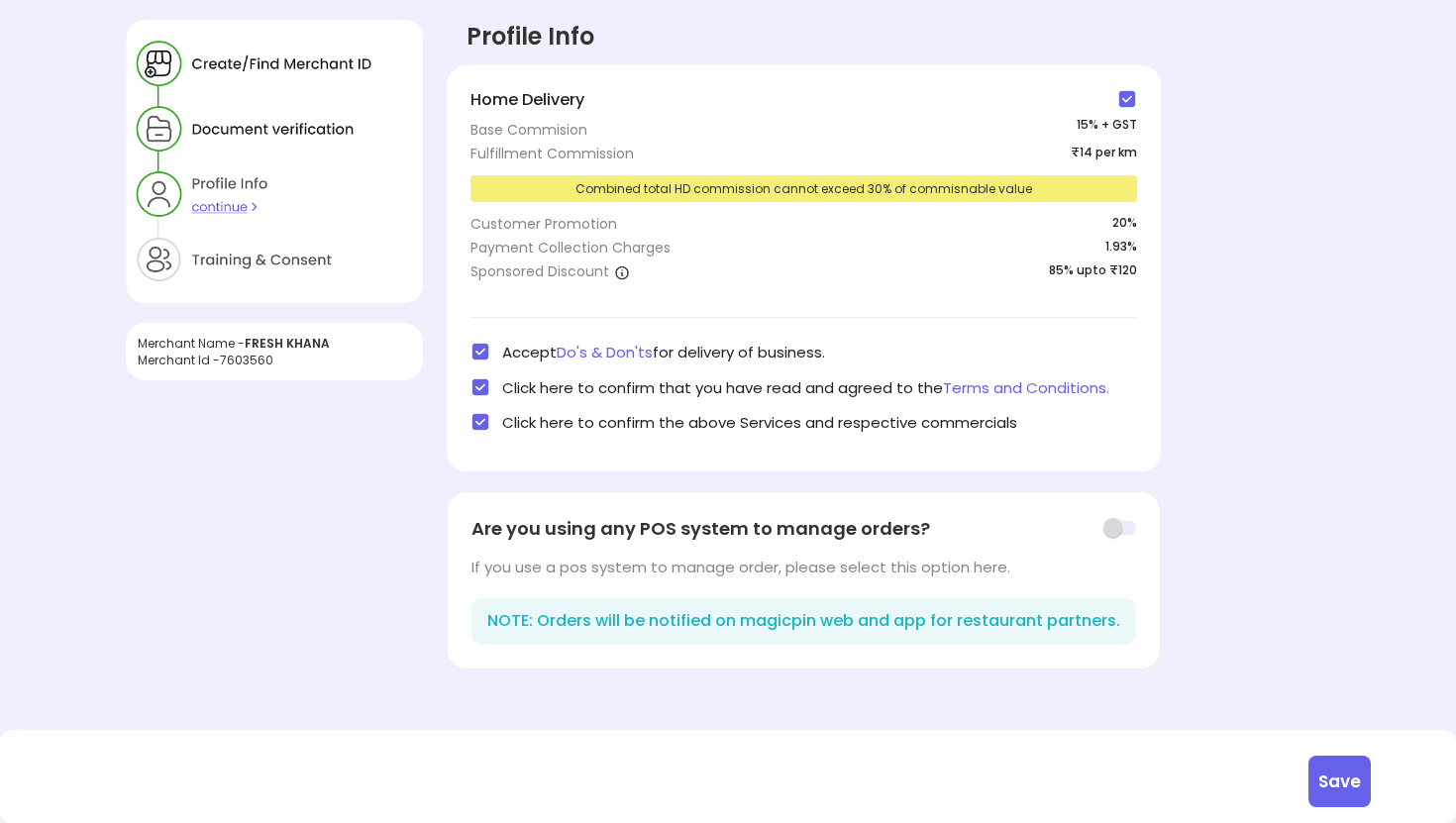 click on "Save" at bounding box center [1339, 781] 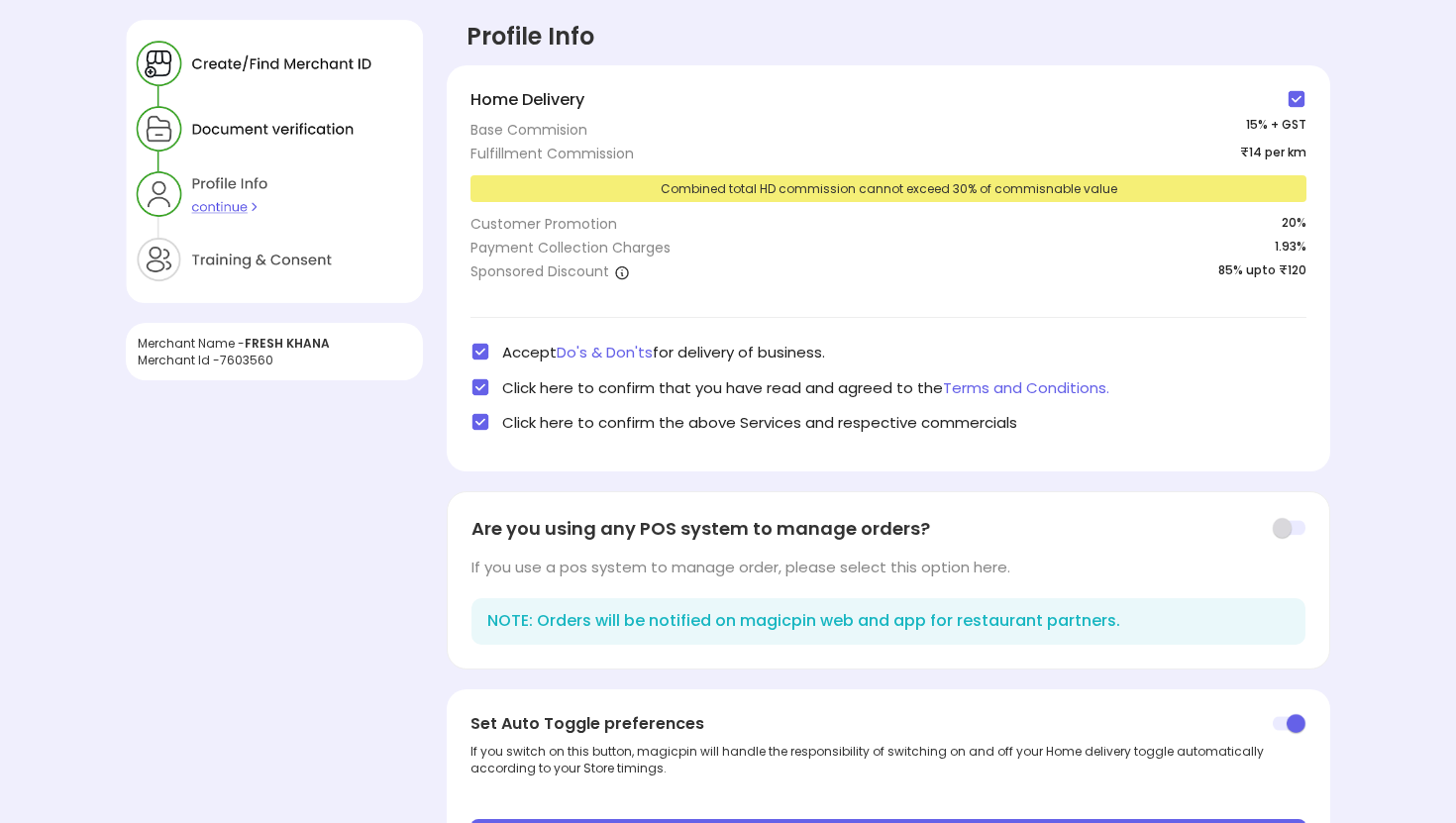 scroll, scrollTop: 111, scrollLeft: 0, axis: vertical 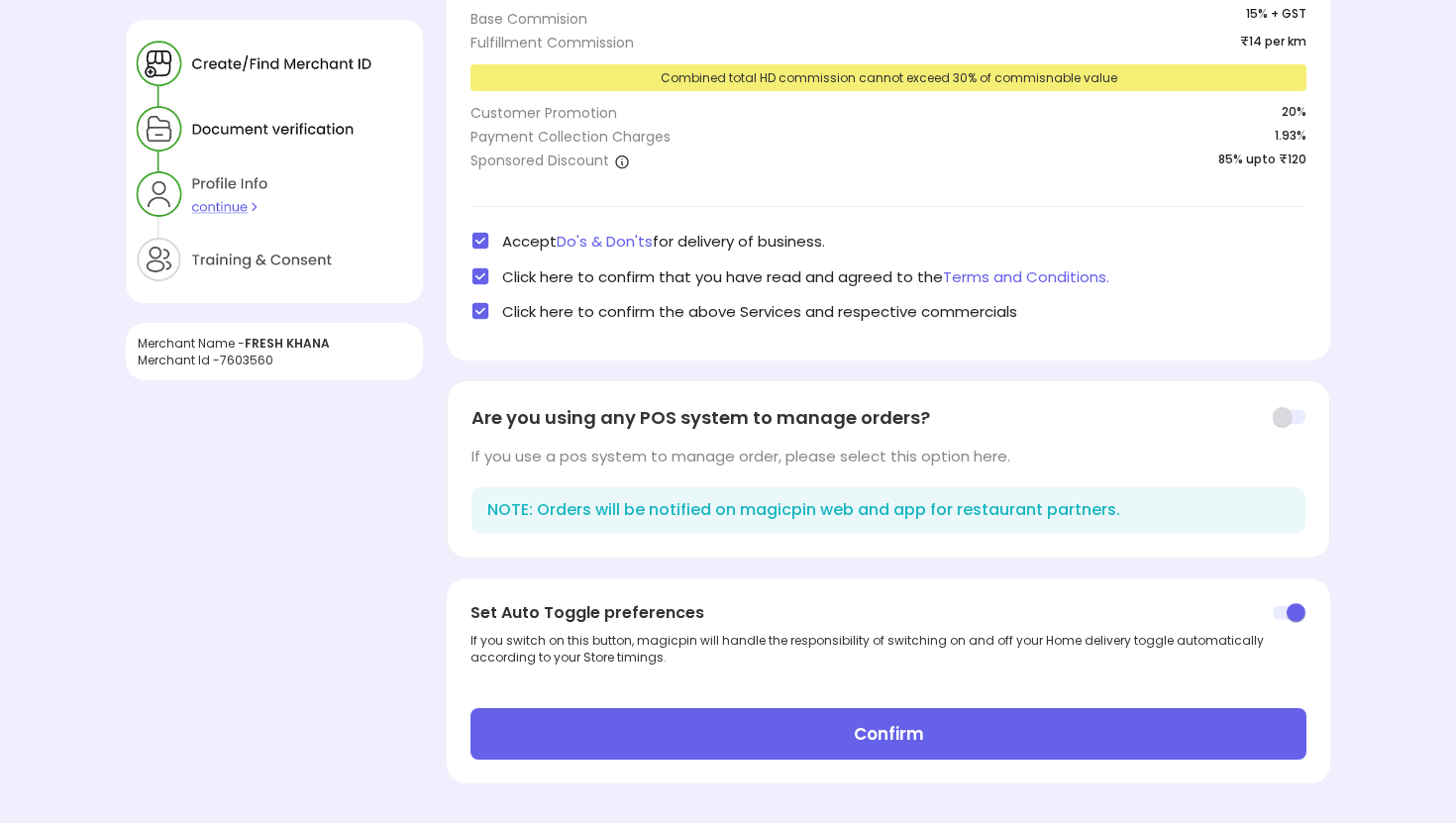 click on "Confirm" at bounding box center [888, 734] 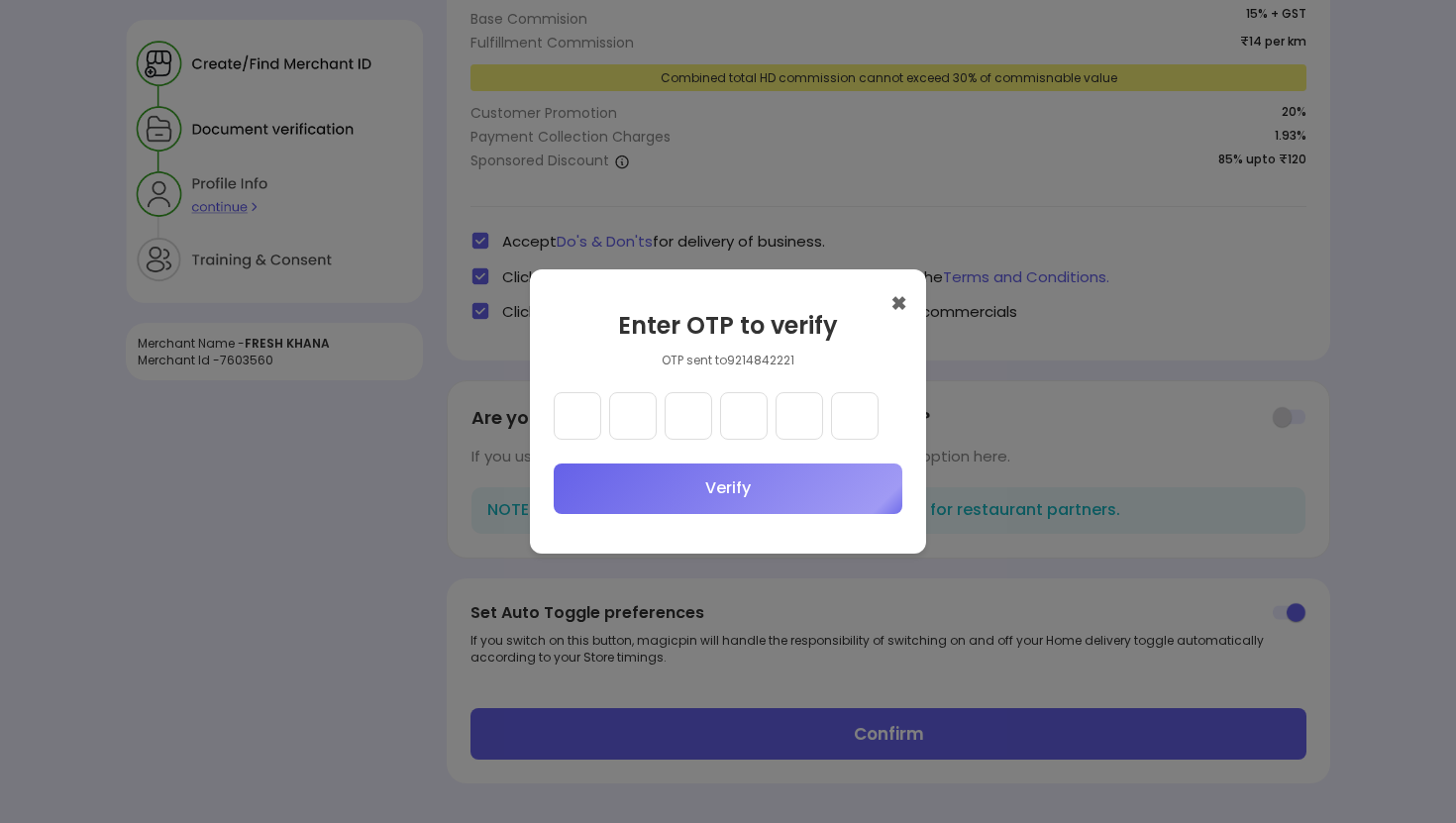 click at bounding box center (577, 416) 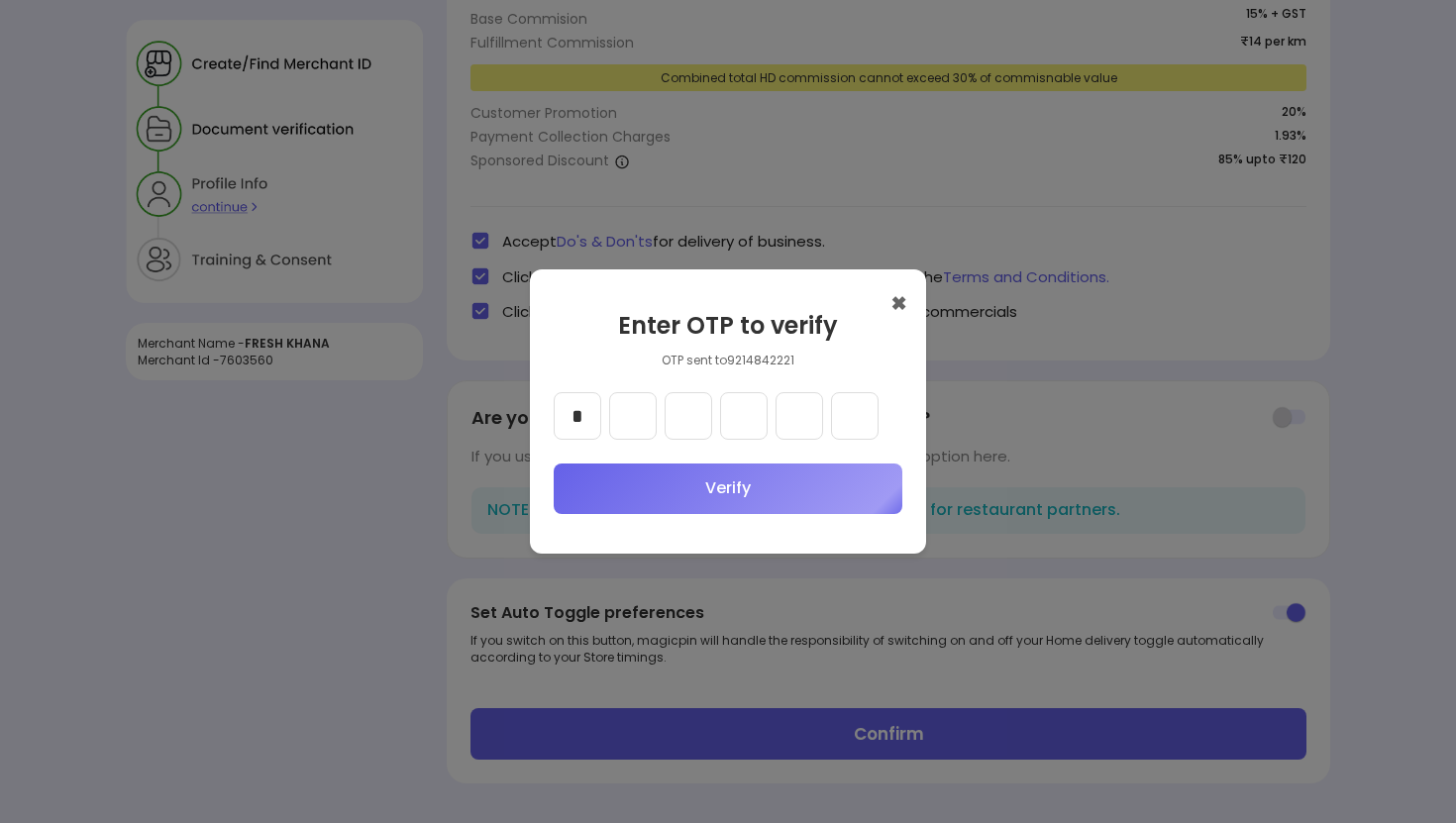 type on "*" 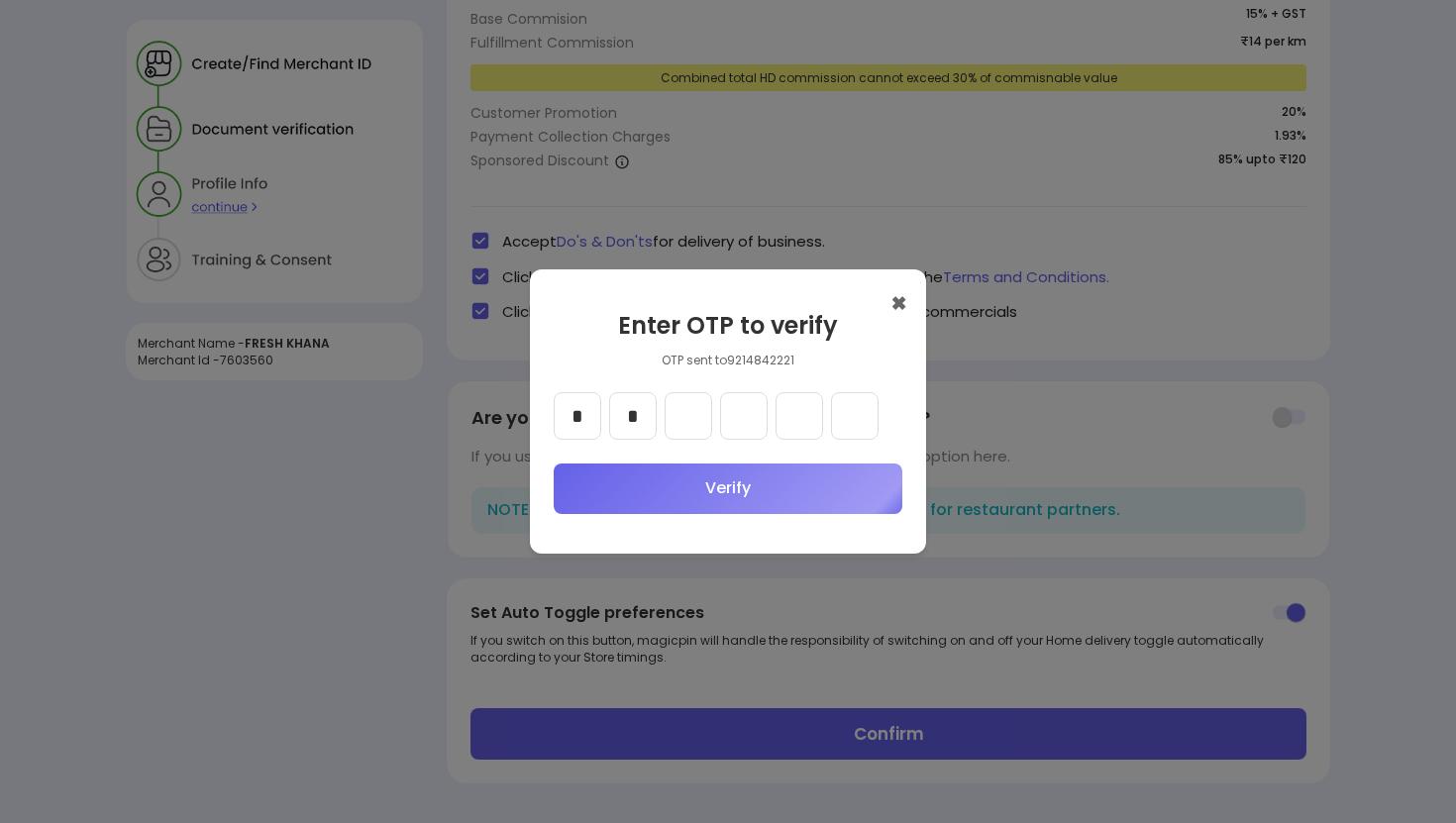 type on "*" 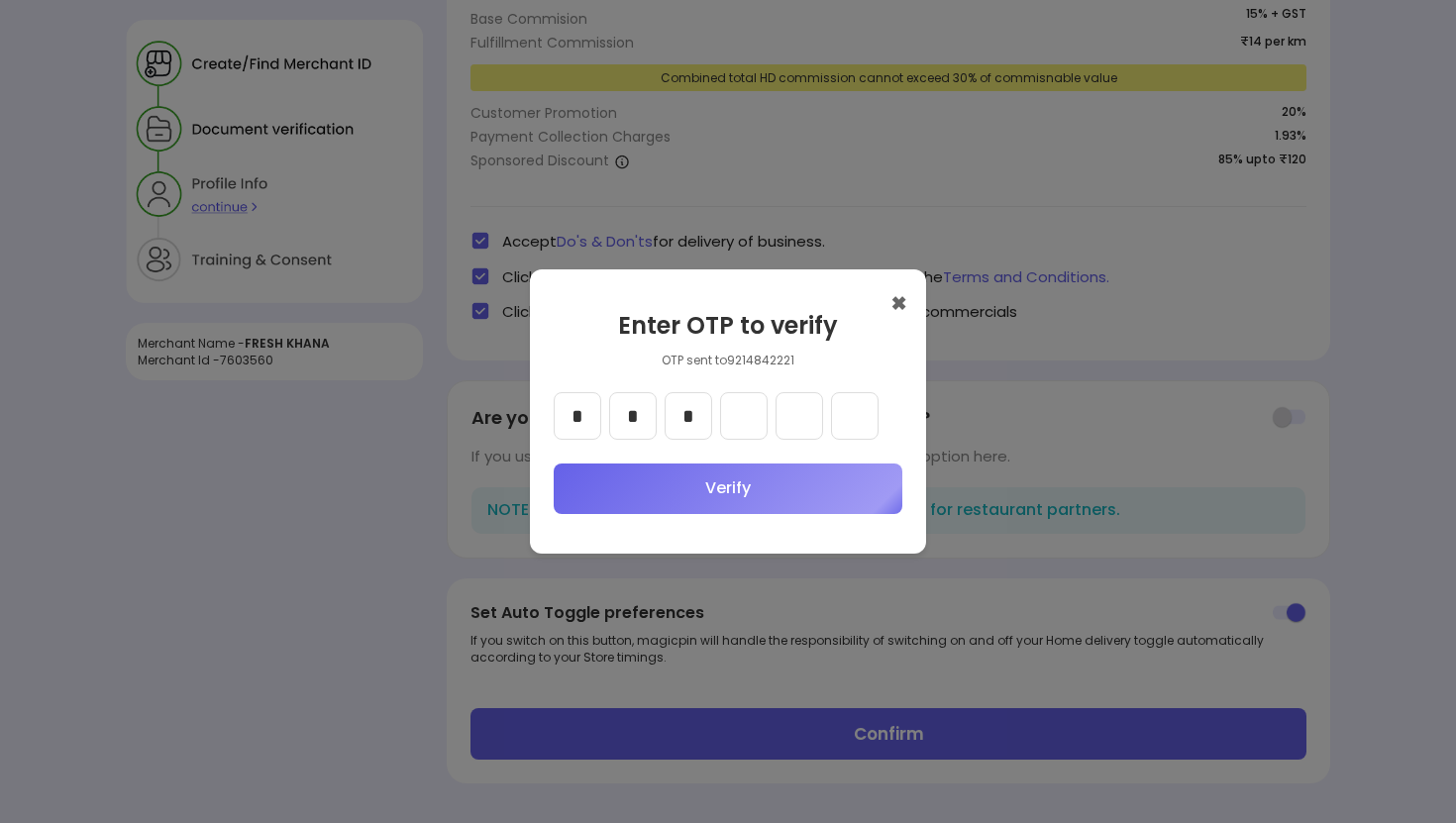 type on "*" 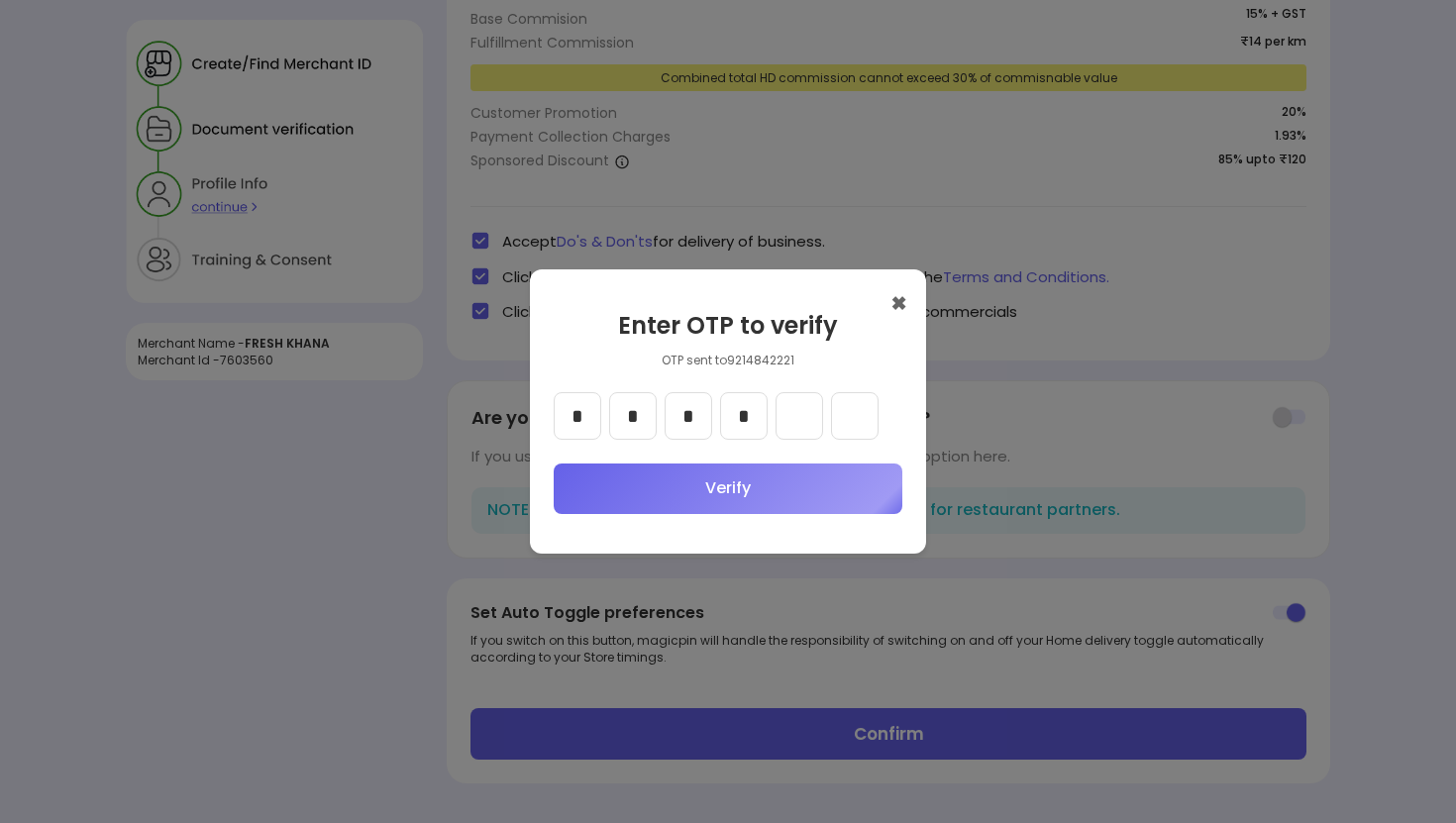 type on "*" 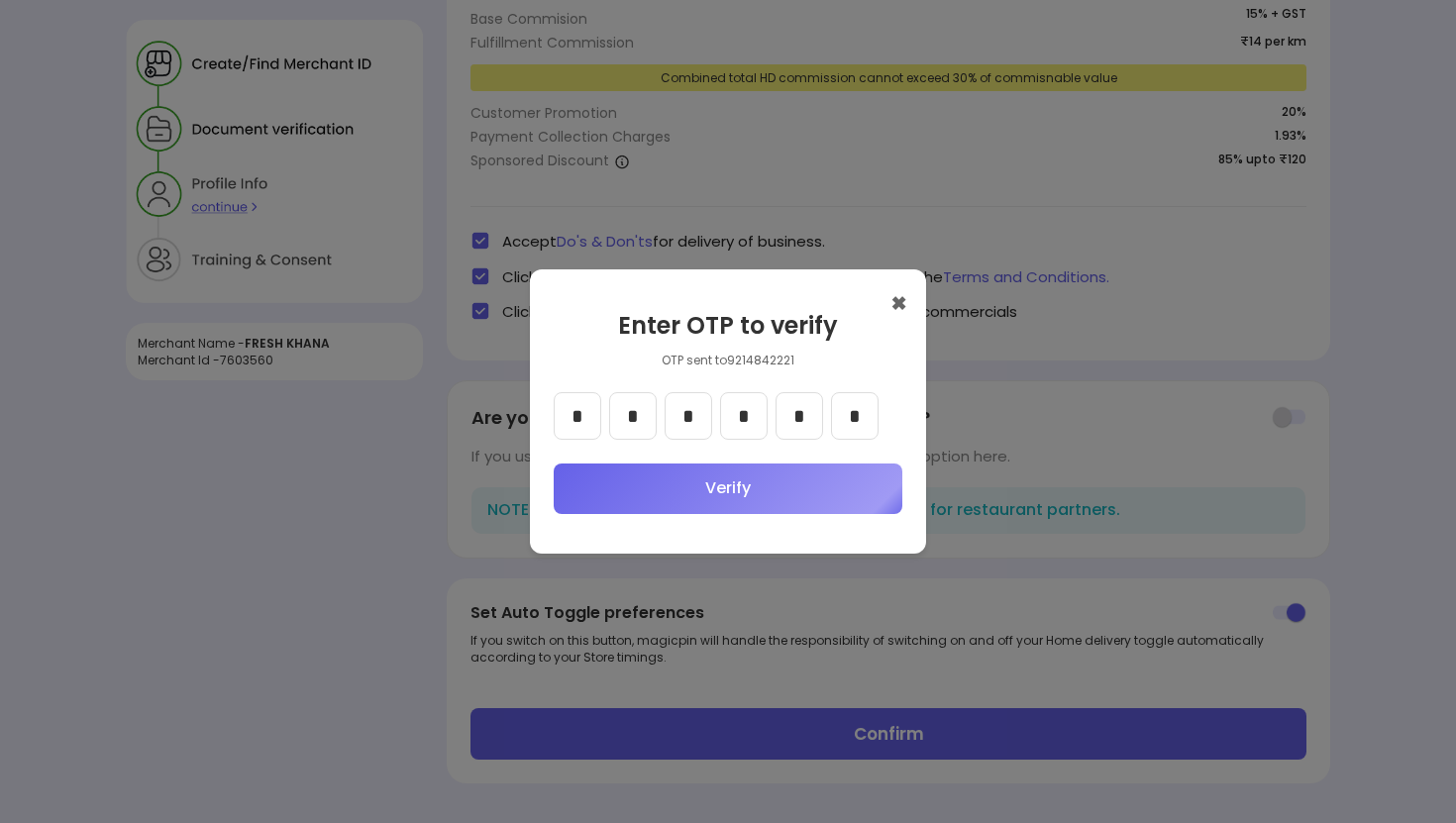 type on "*" 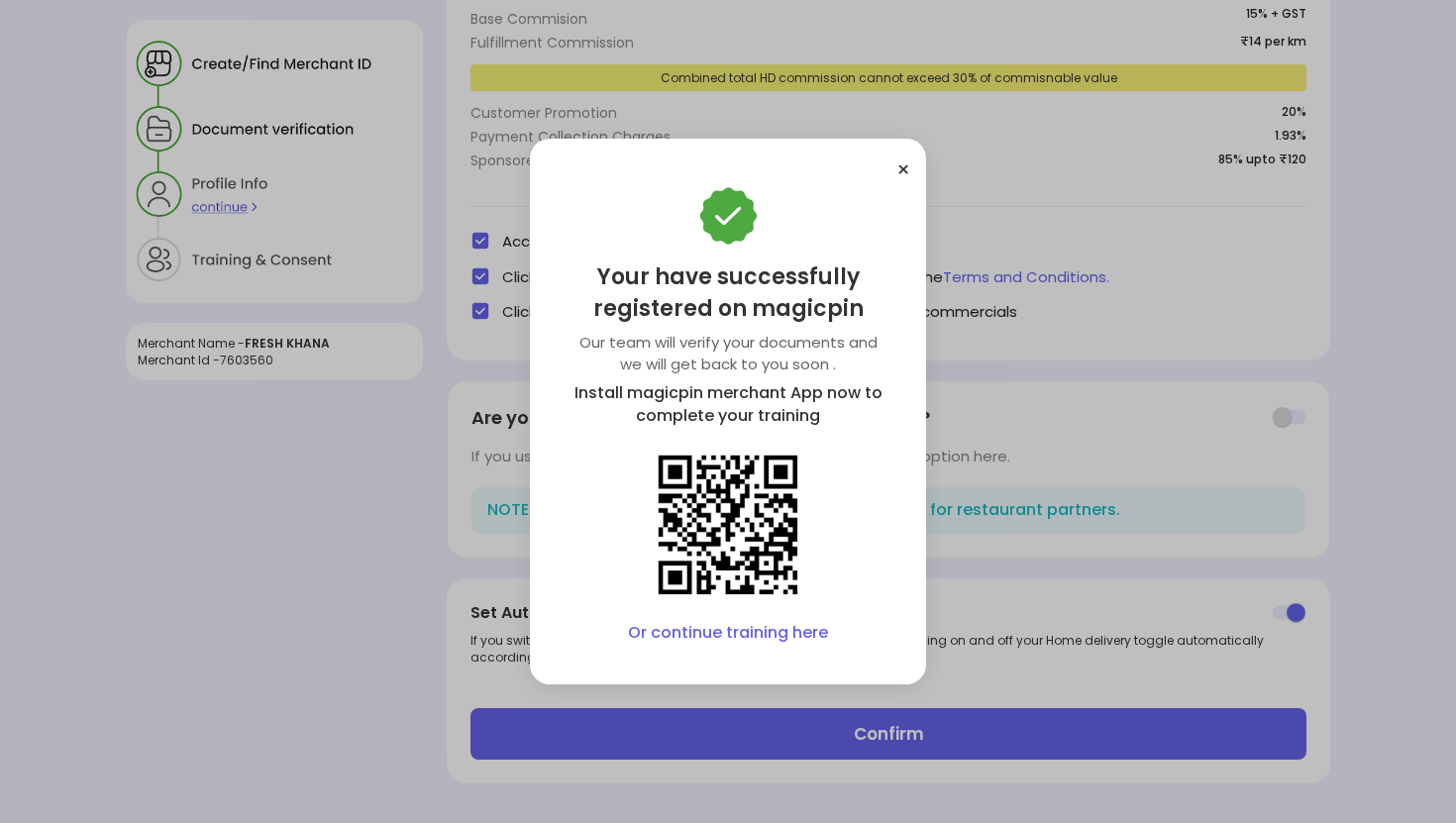 click on "×" at bounding box center (903, 169) 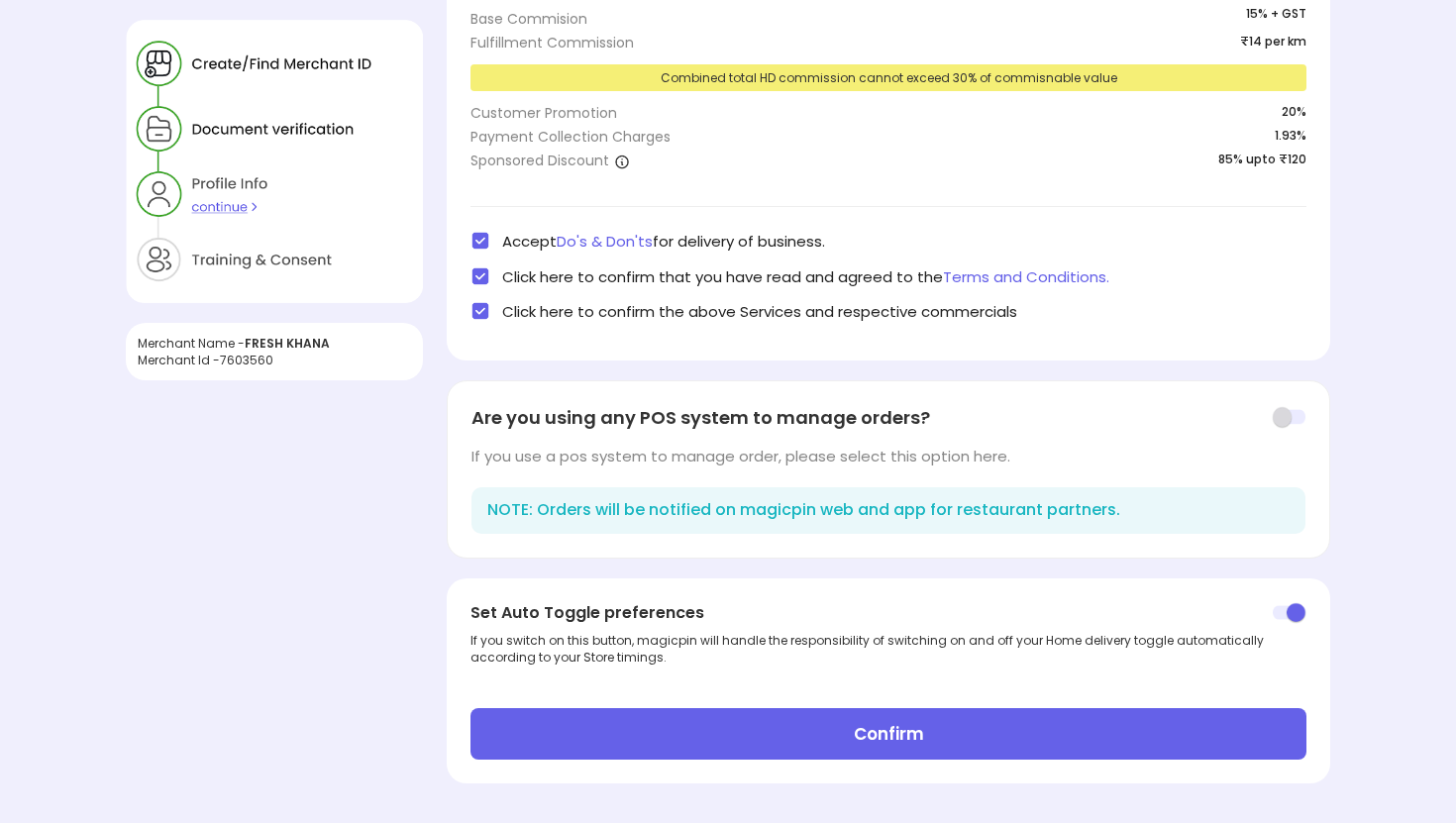 click on "Confirm" at bounding box center [888, 734] 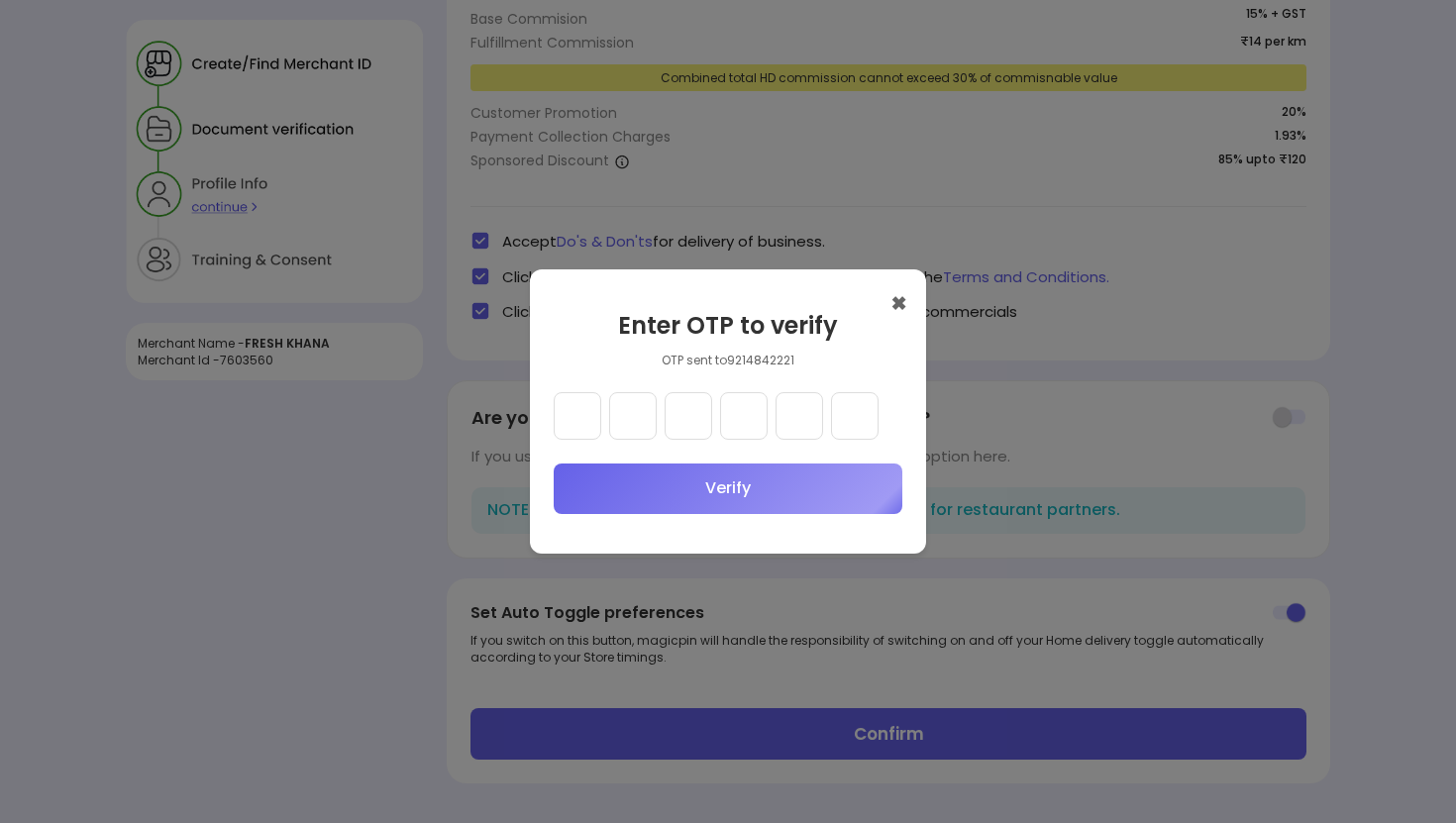 click at bounding box center [577, 416] 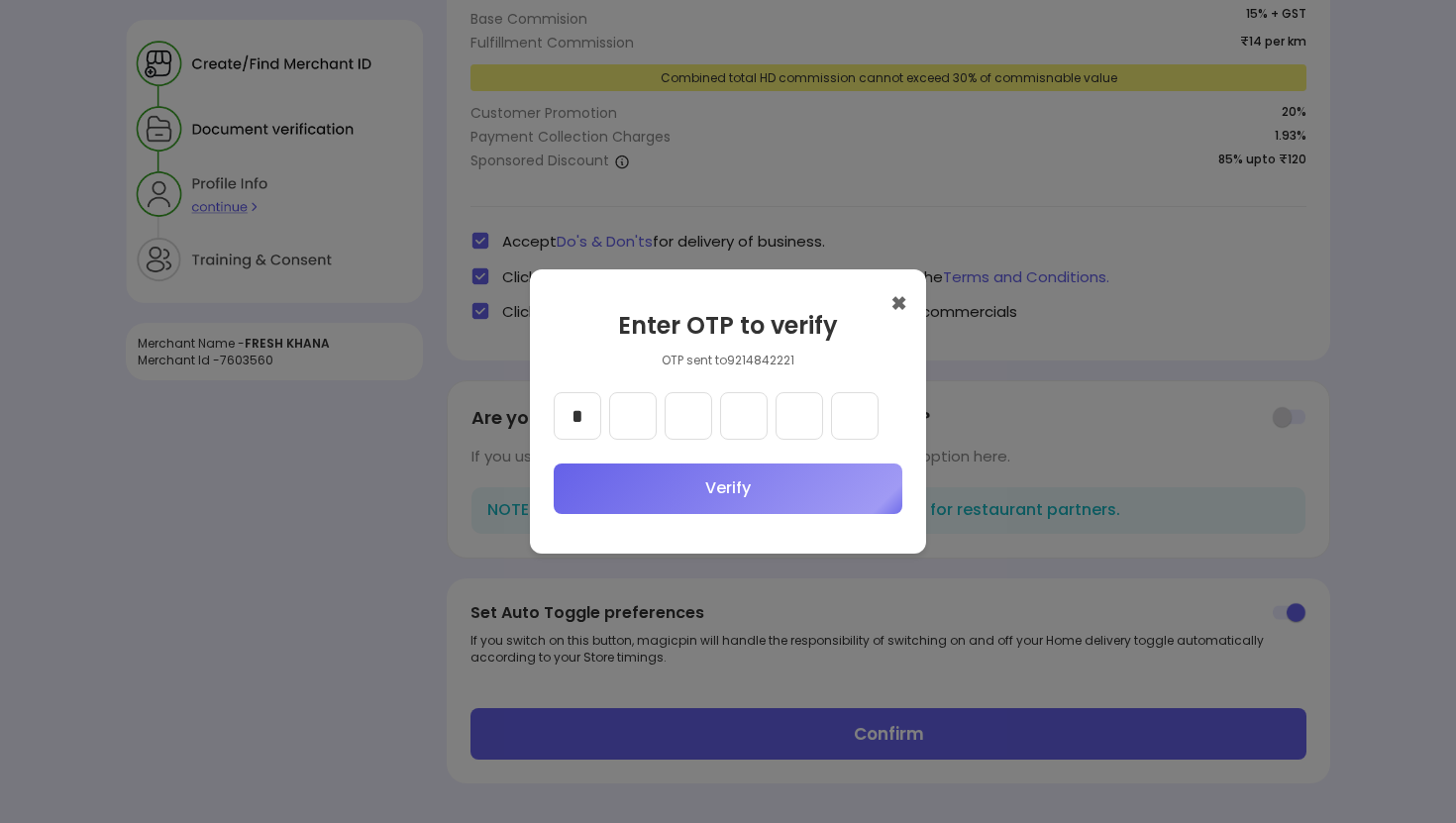 type on "*" 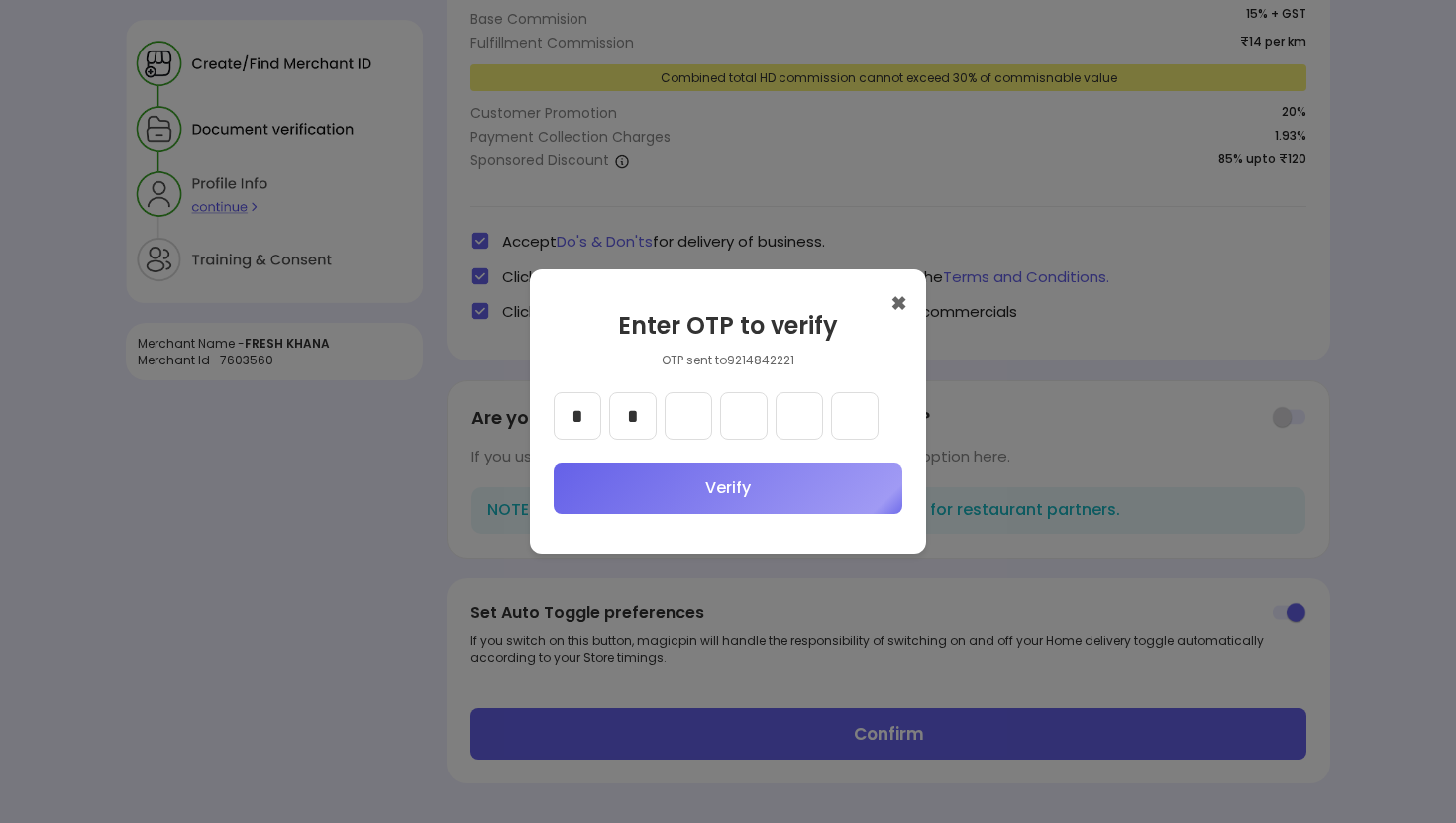 type on "*" 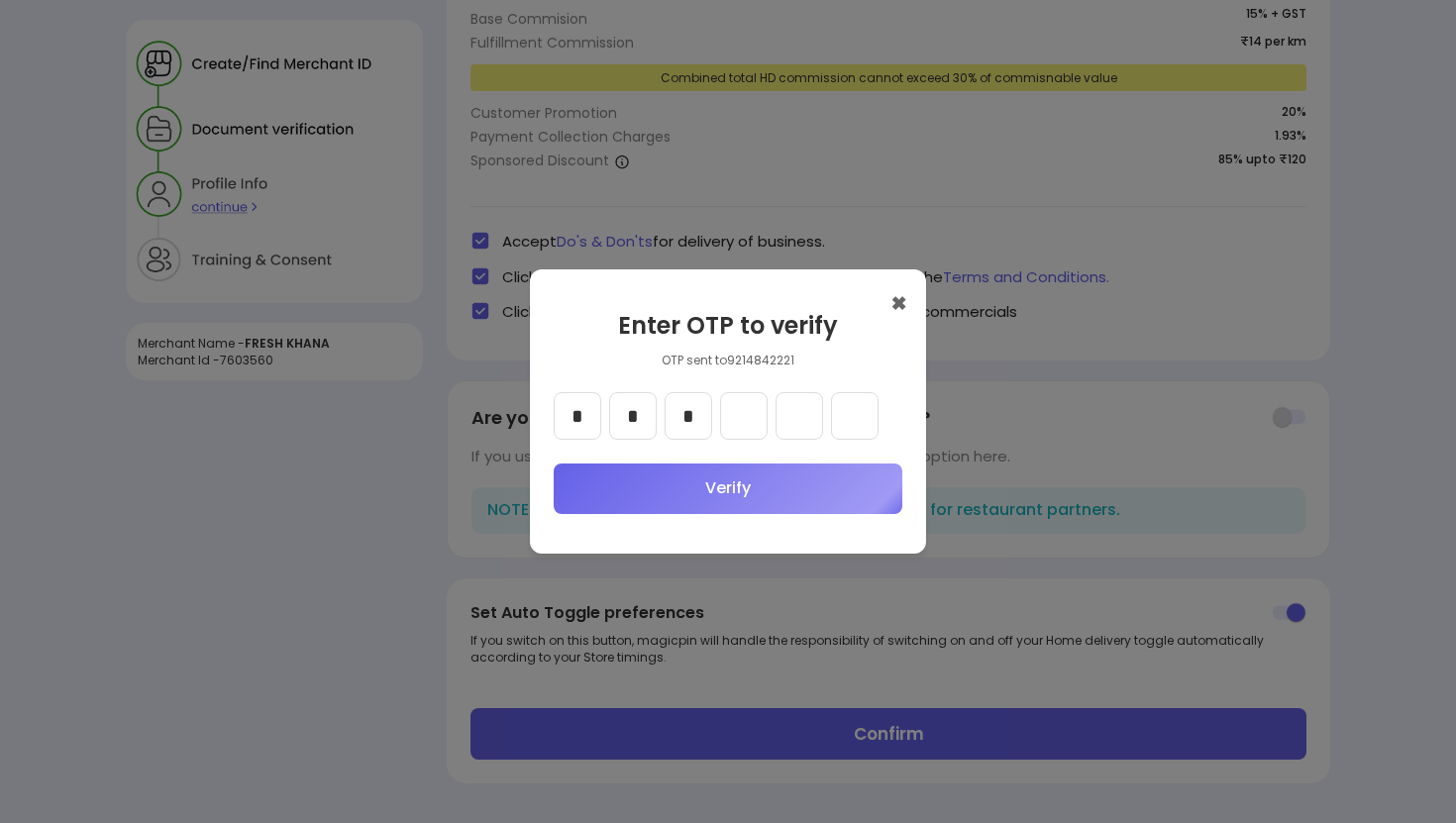 type on "*" 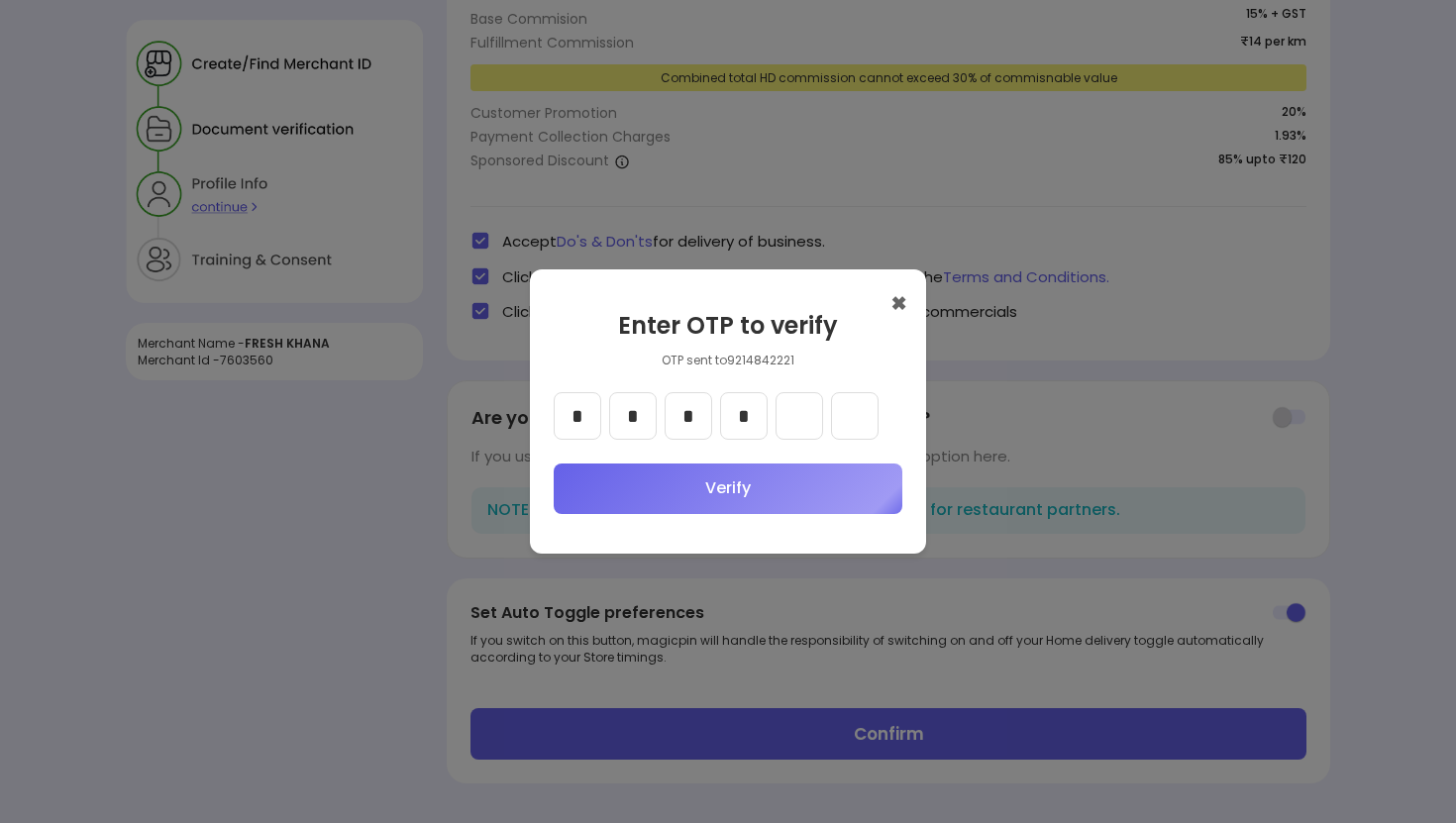 type on "*" 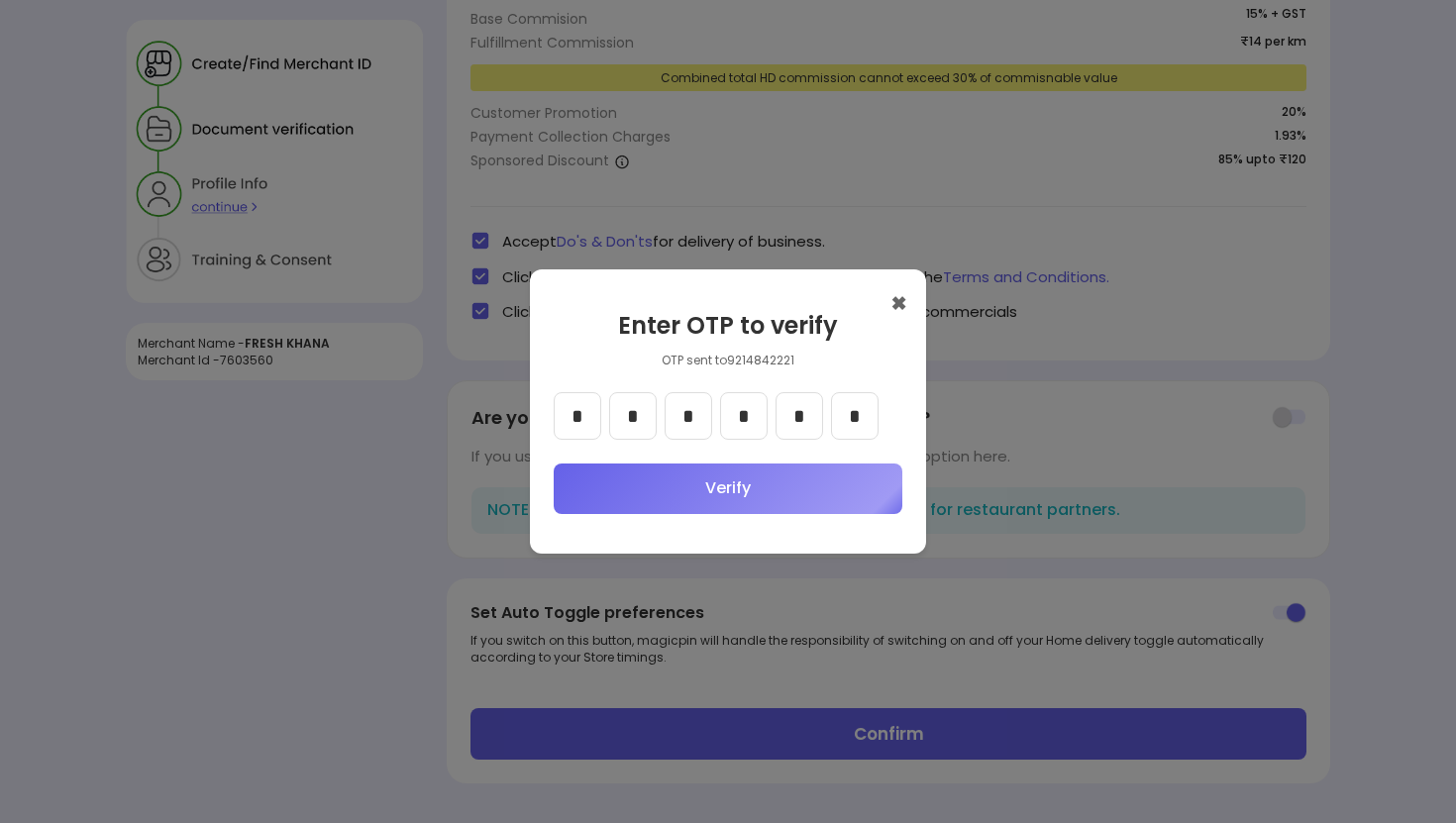 type on "*" 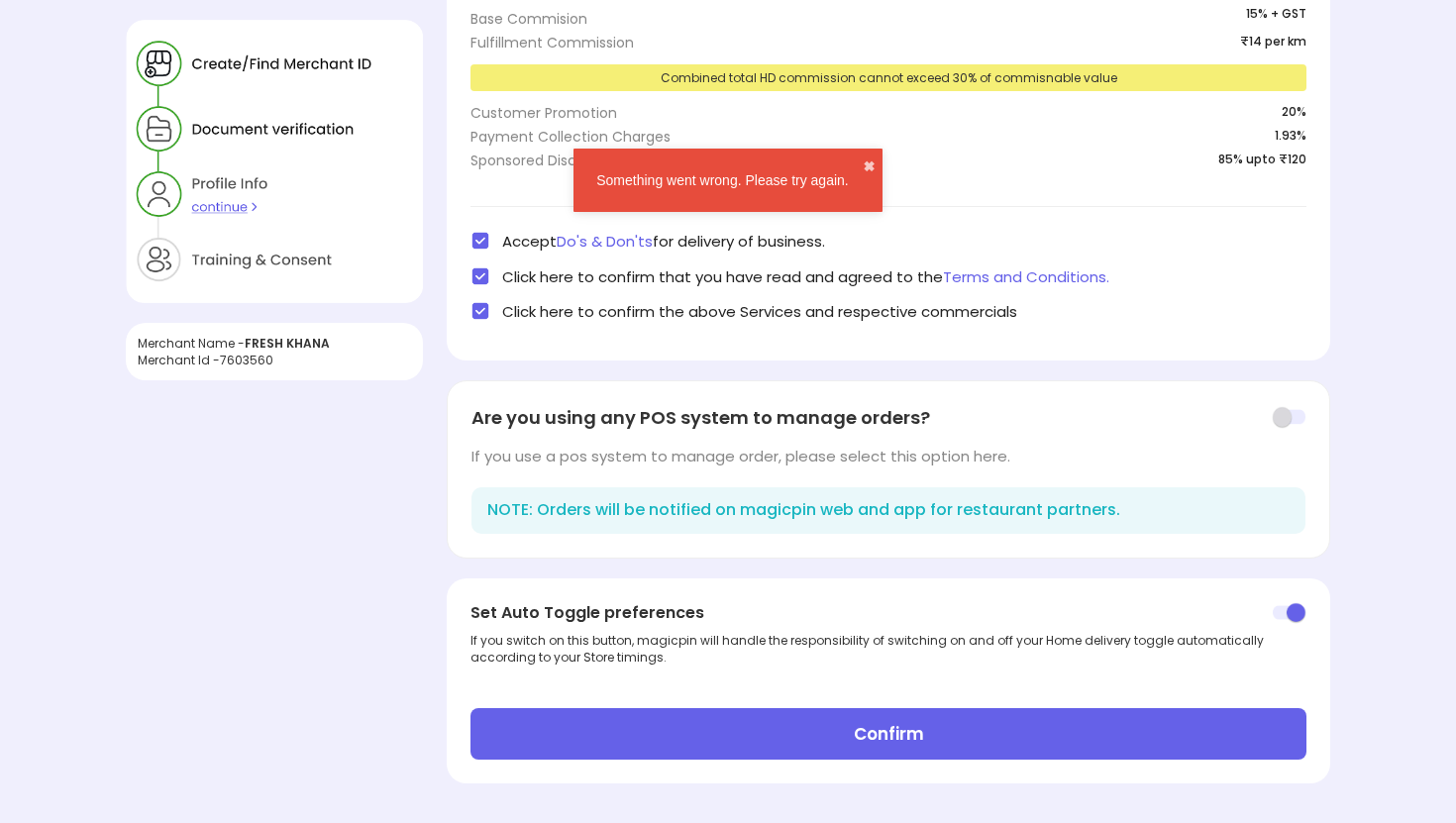 click on "Confirm" at bounding box center [888, 734] 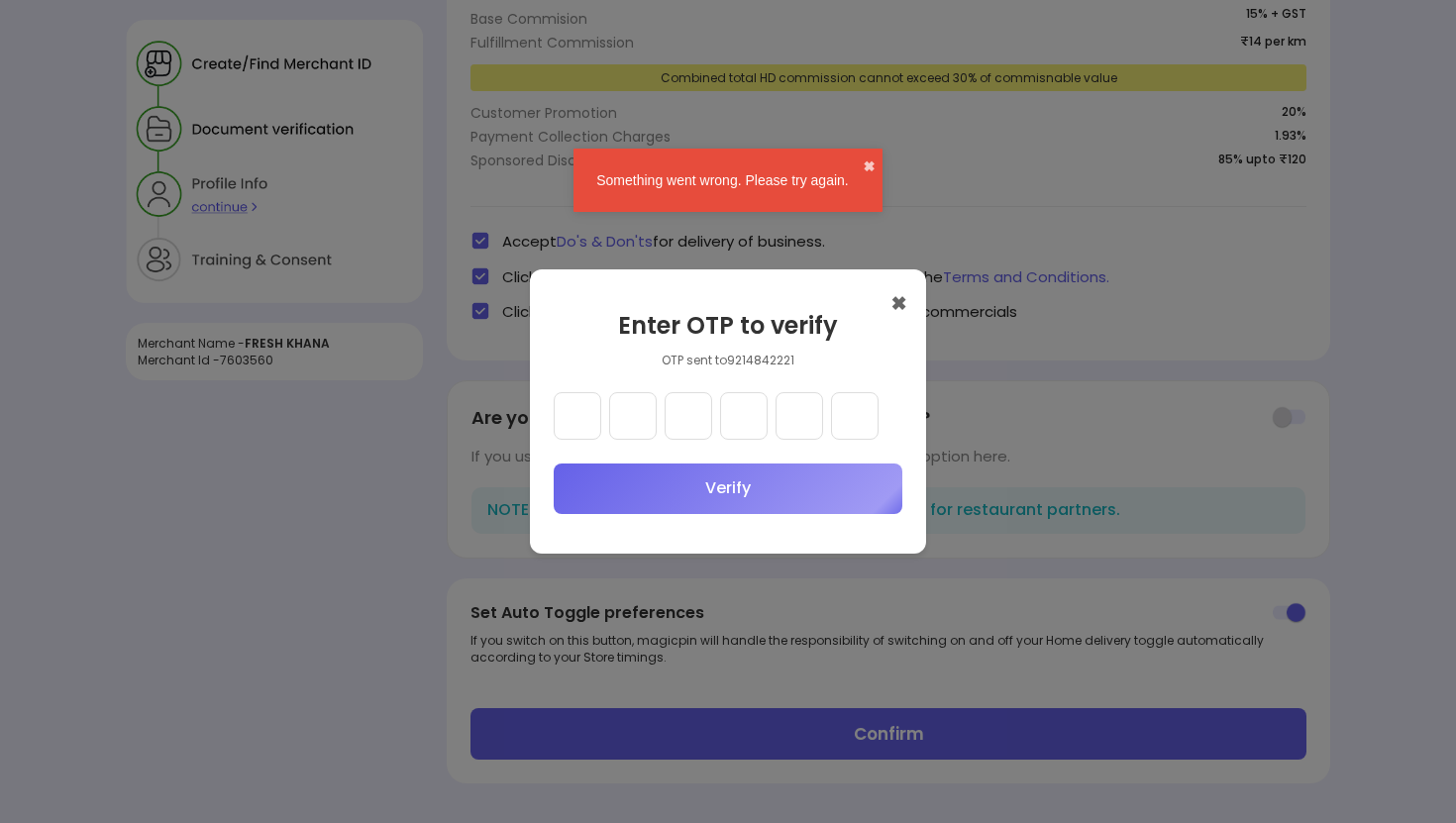 click at bounding box center [577, 416] 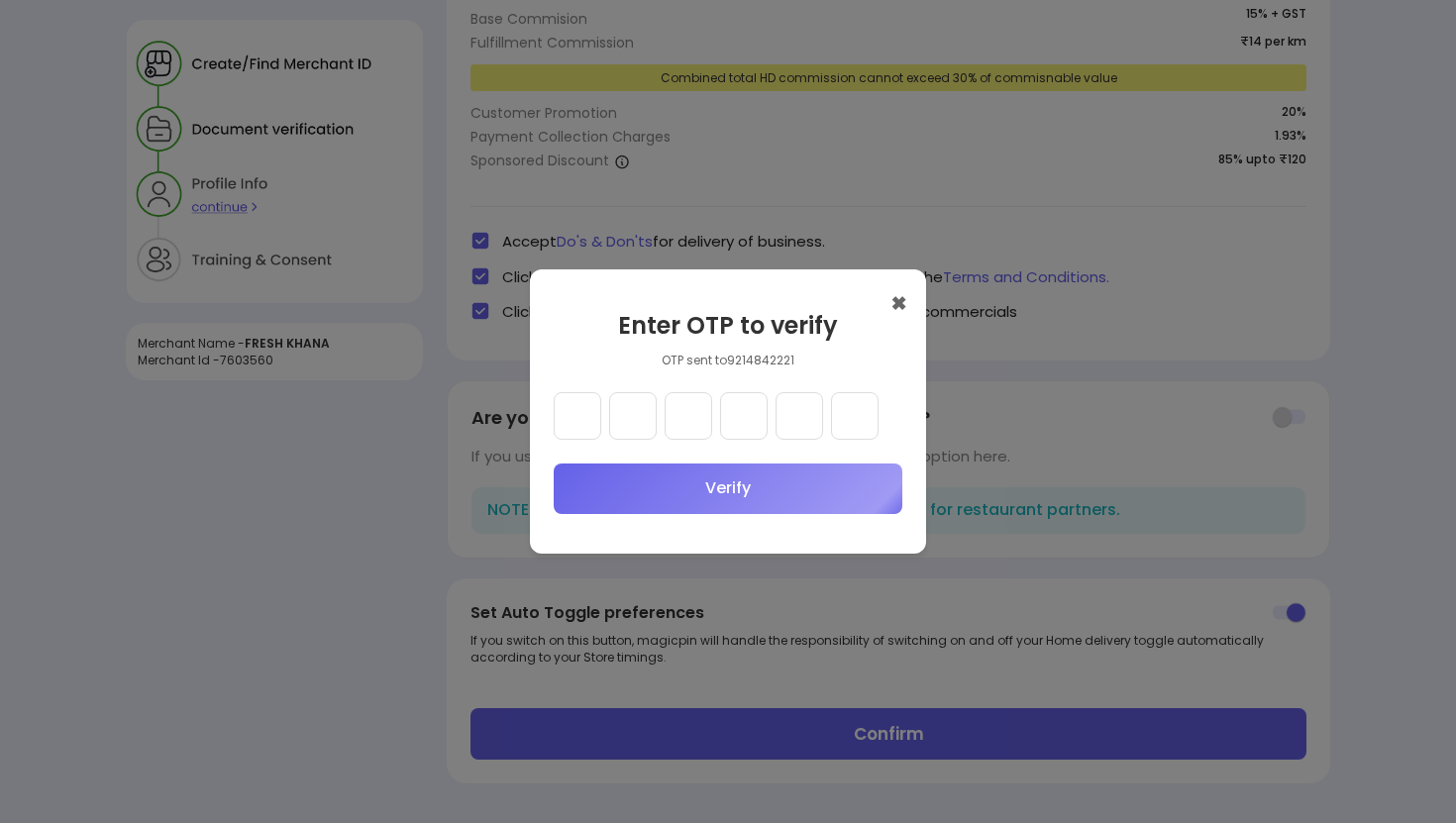 type on "*" 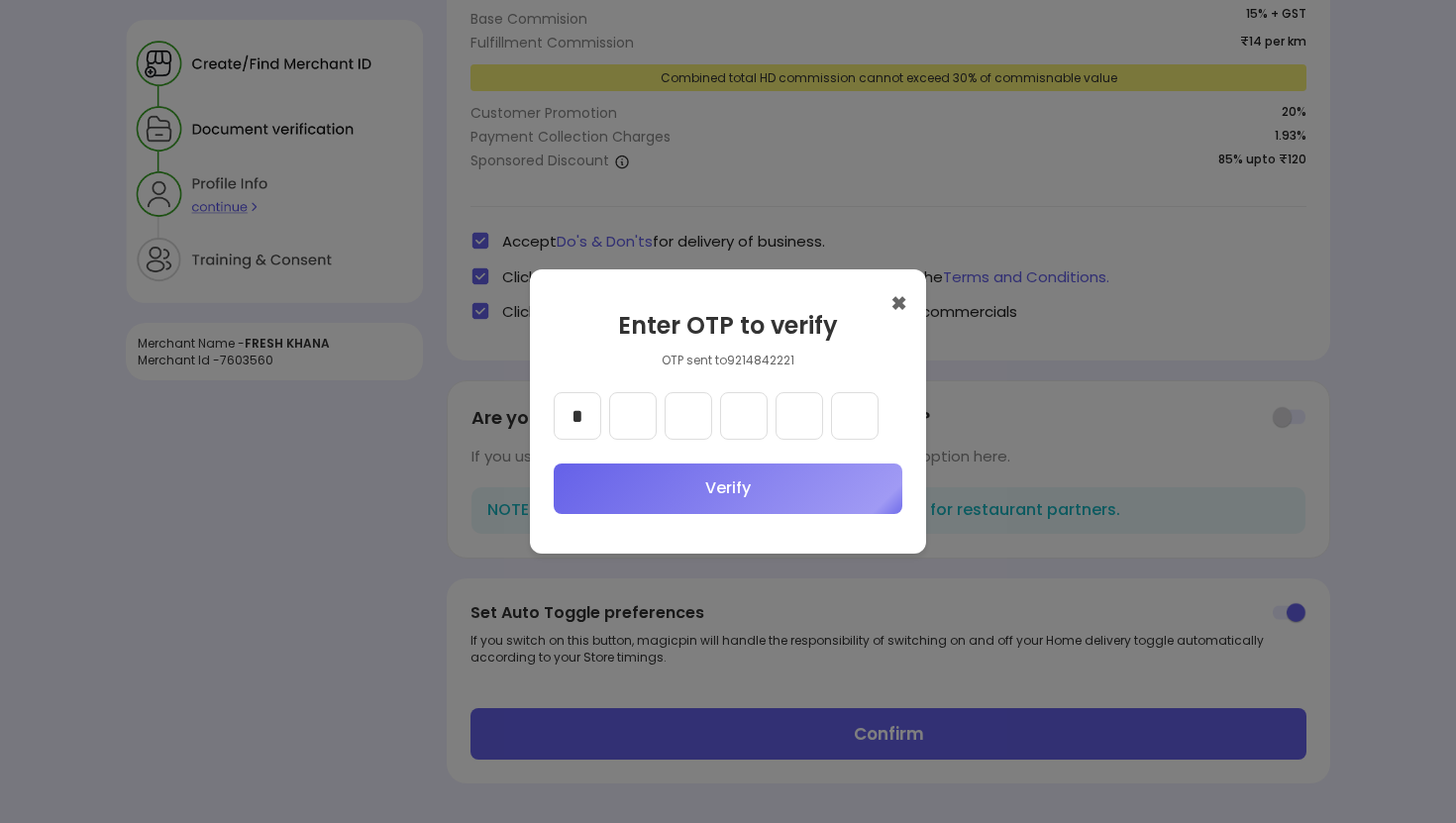 type on "*" 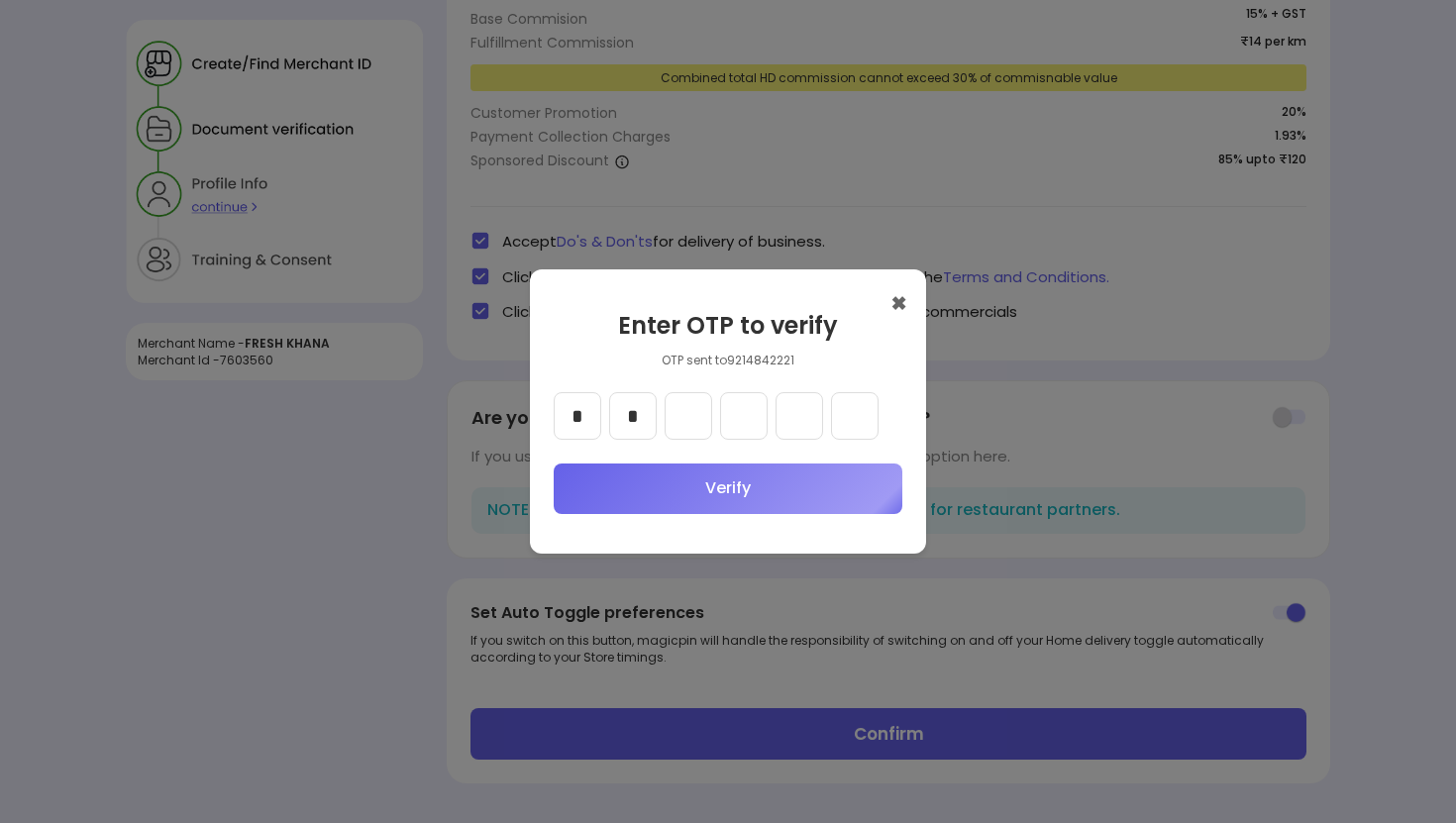 type on "*" 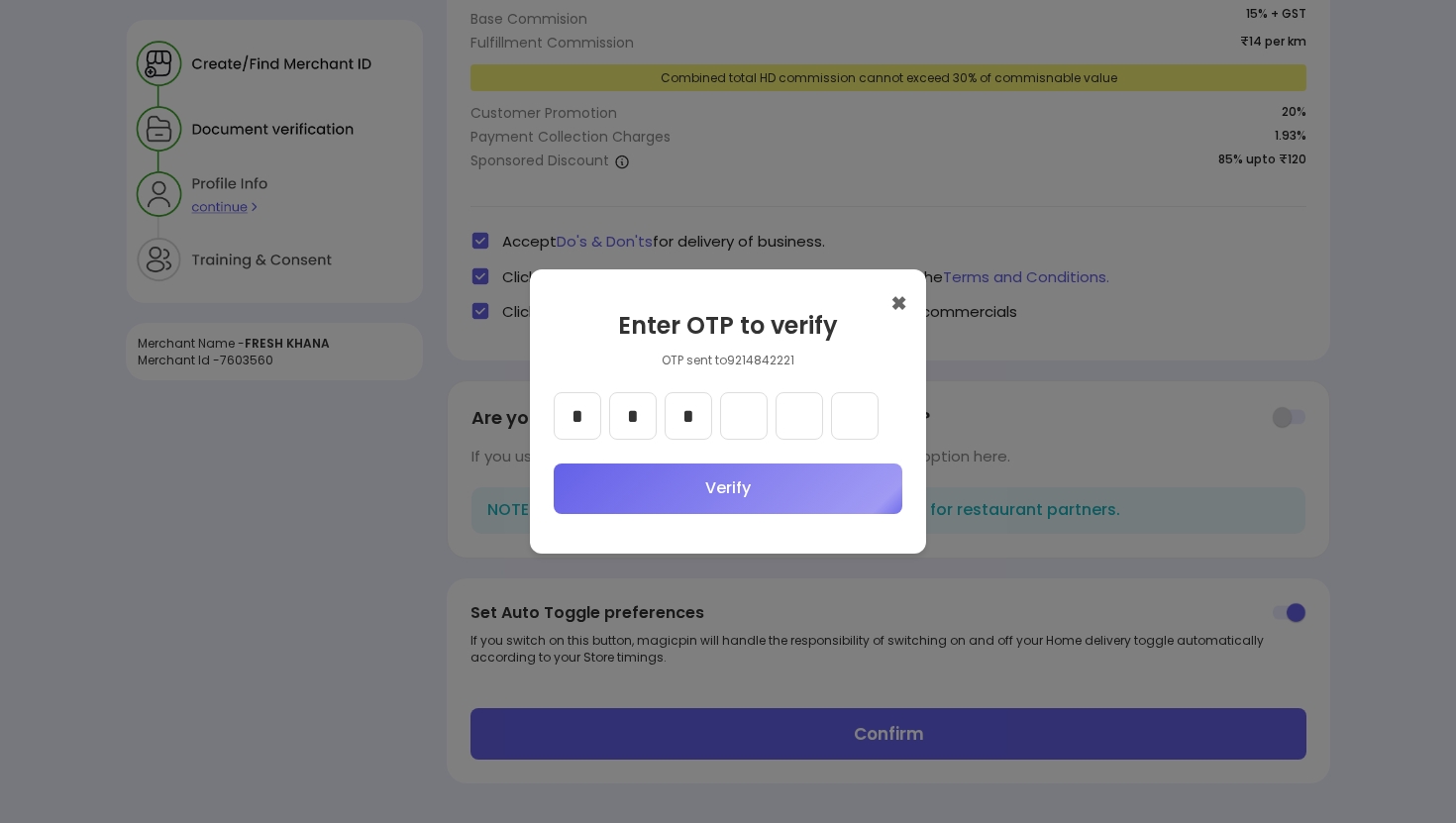 type on "*" 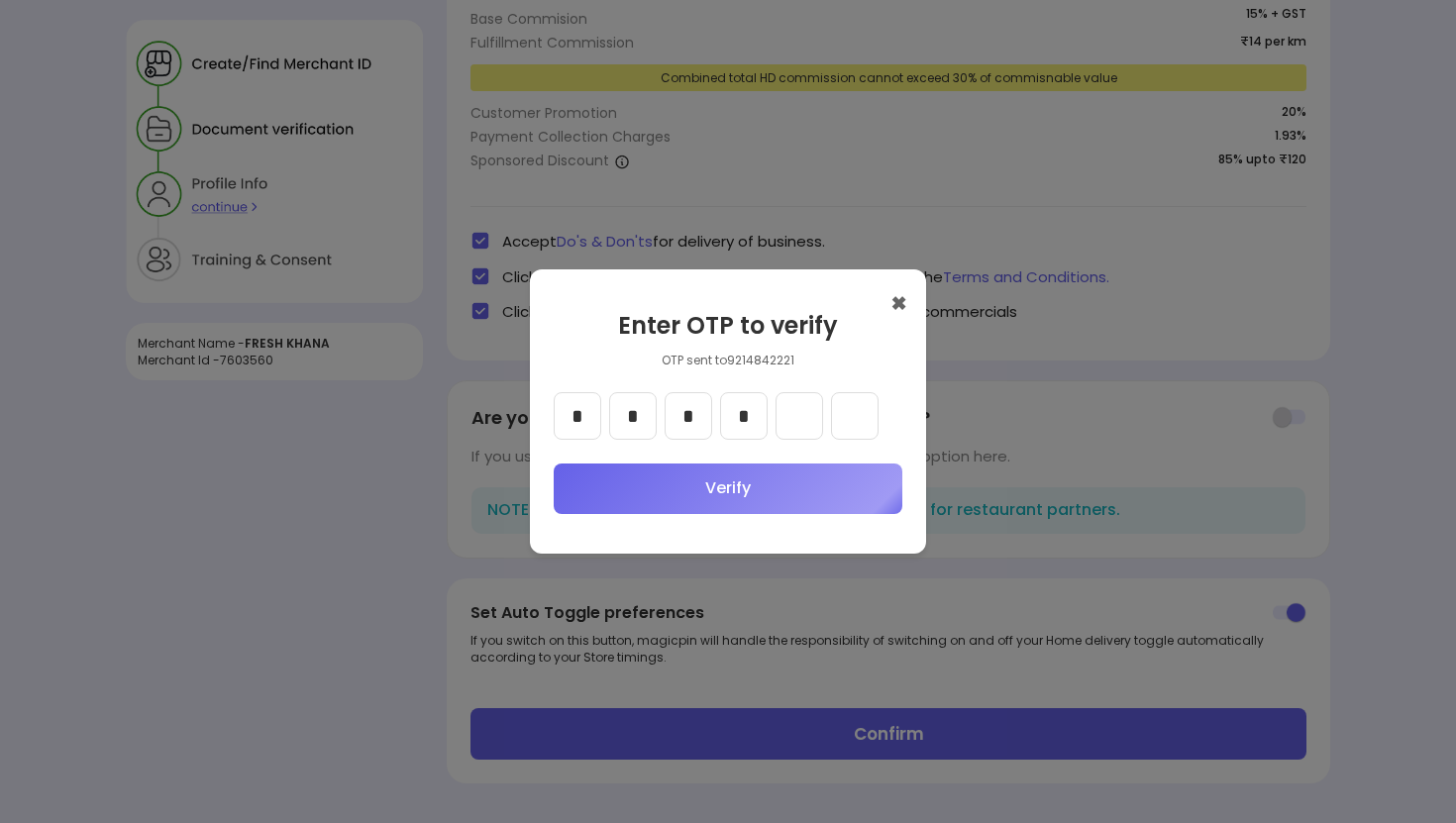 type on "*" 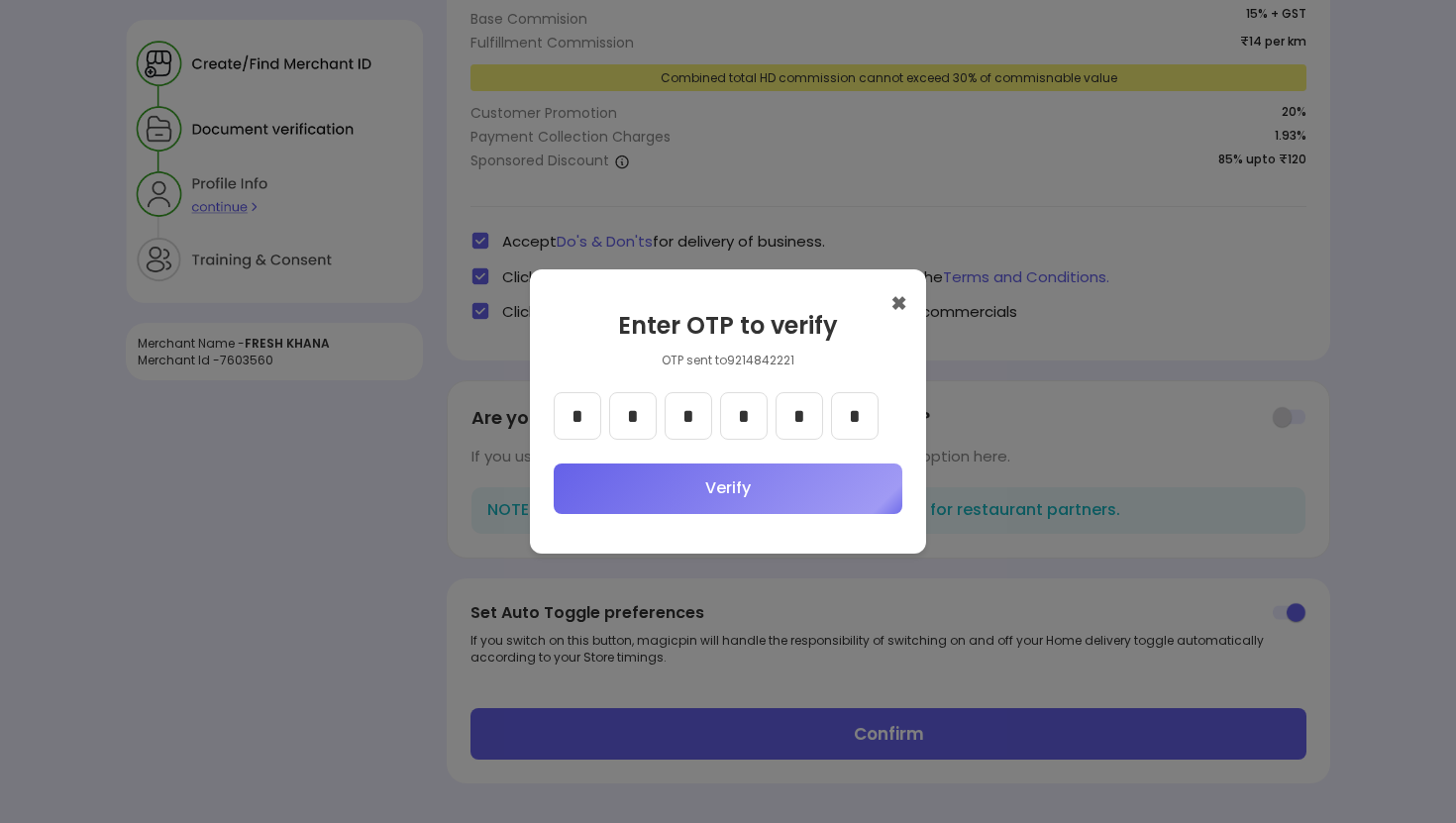 type on "*" 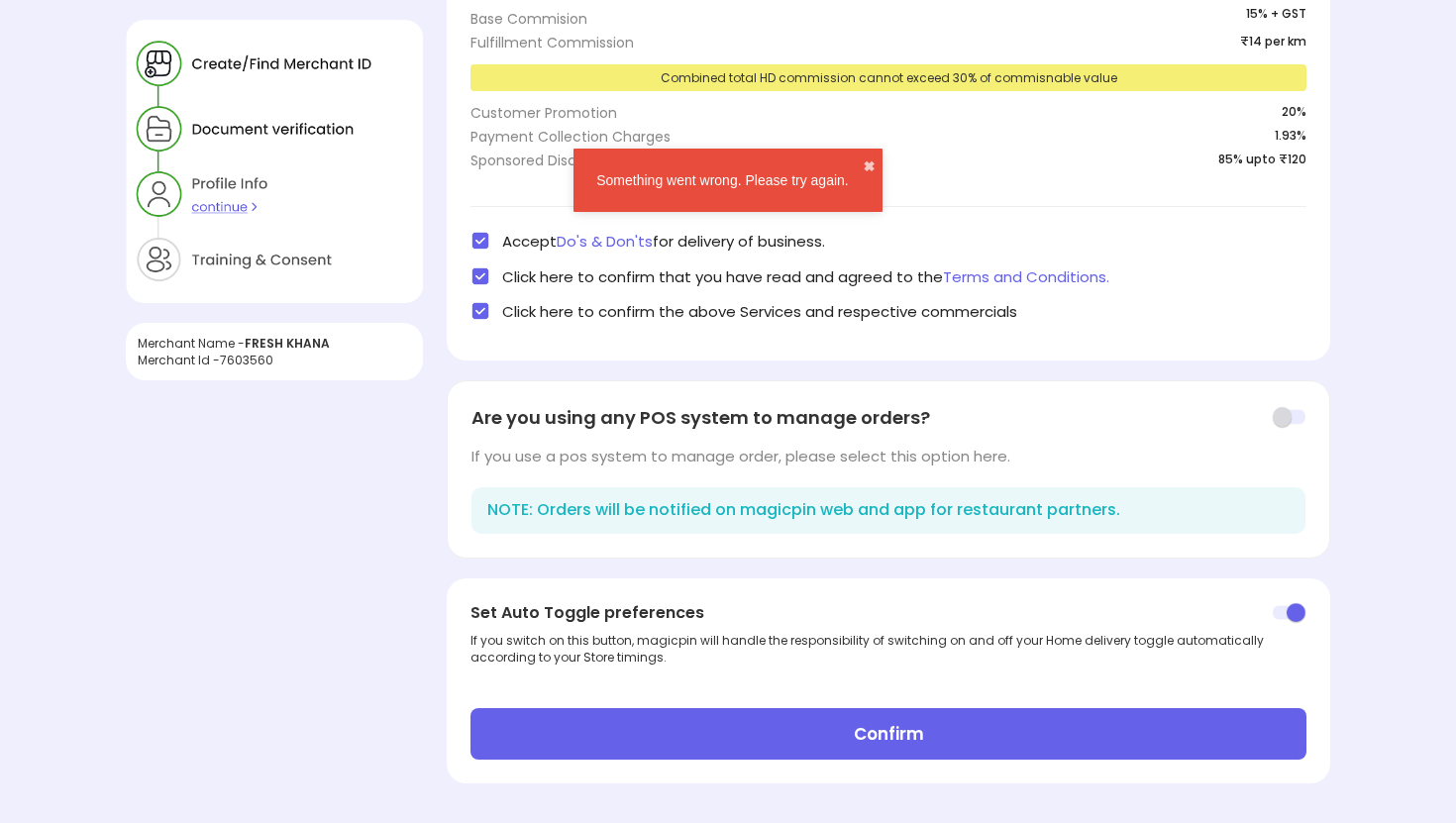 click on "Something went wrong. Please try again." at bounding box center (722, 180) 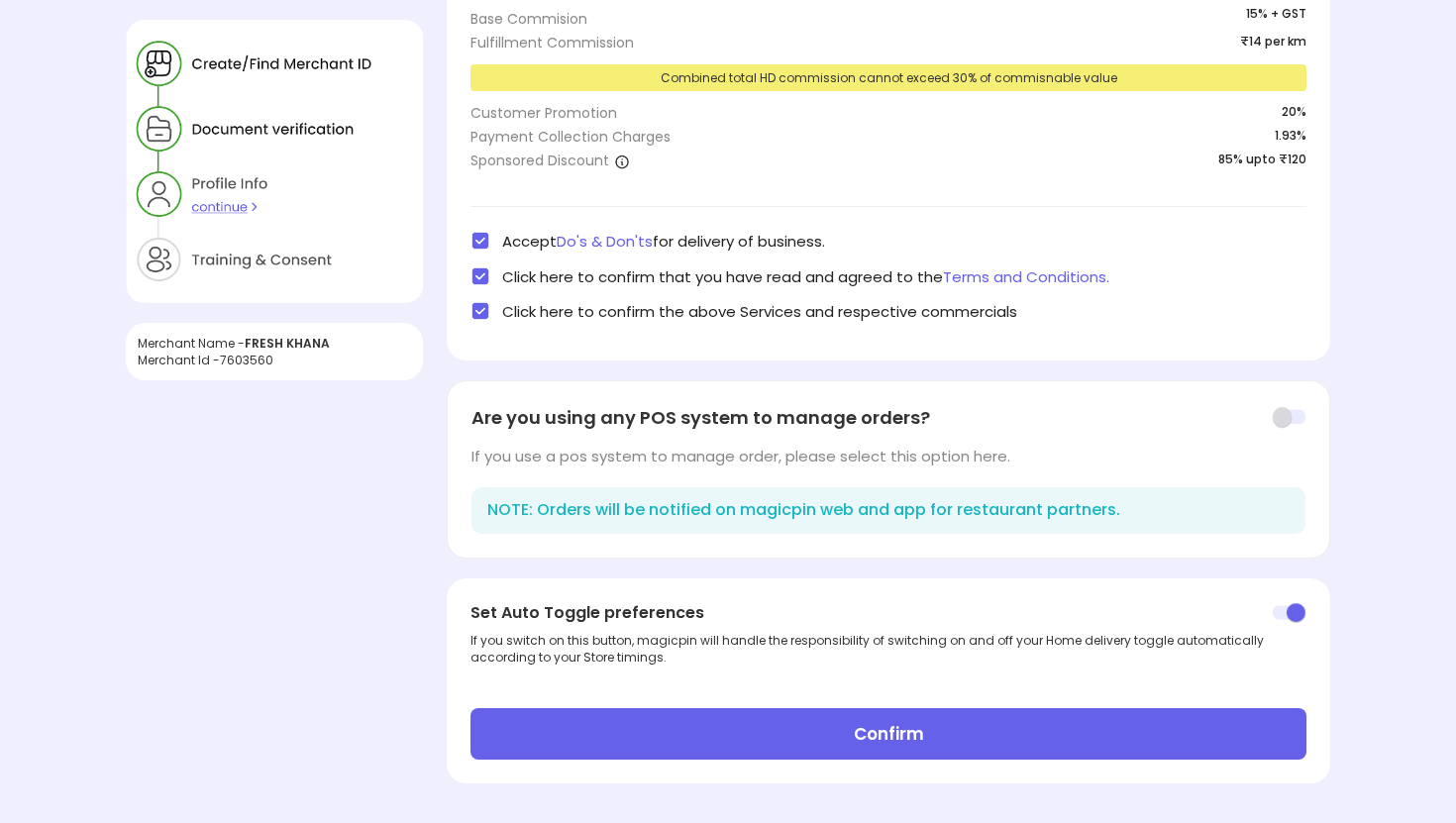 click on "Confirm" at bounding box center [888, 734] 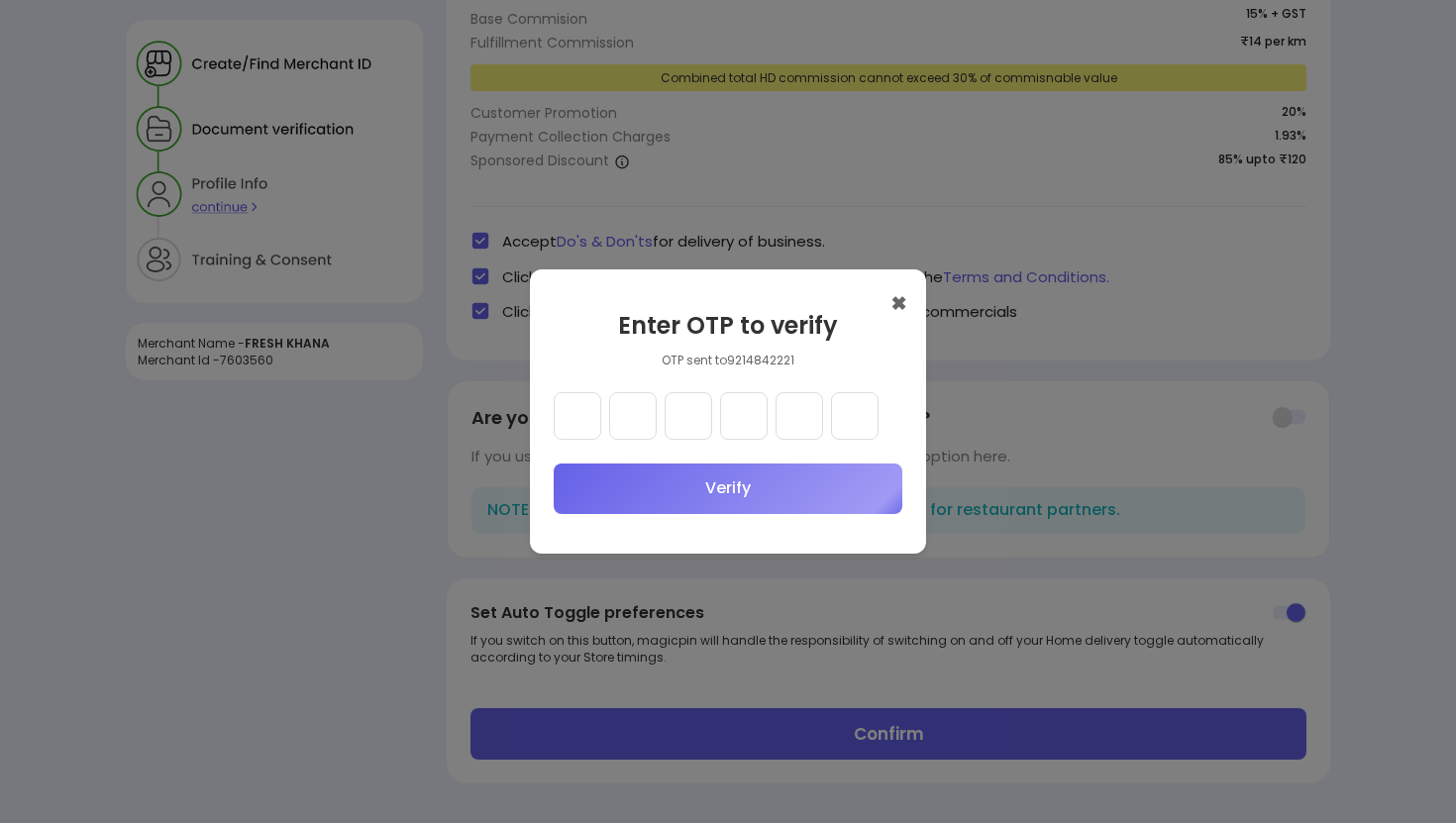 click at bounding box center (577, 416) 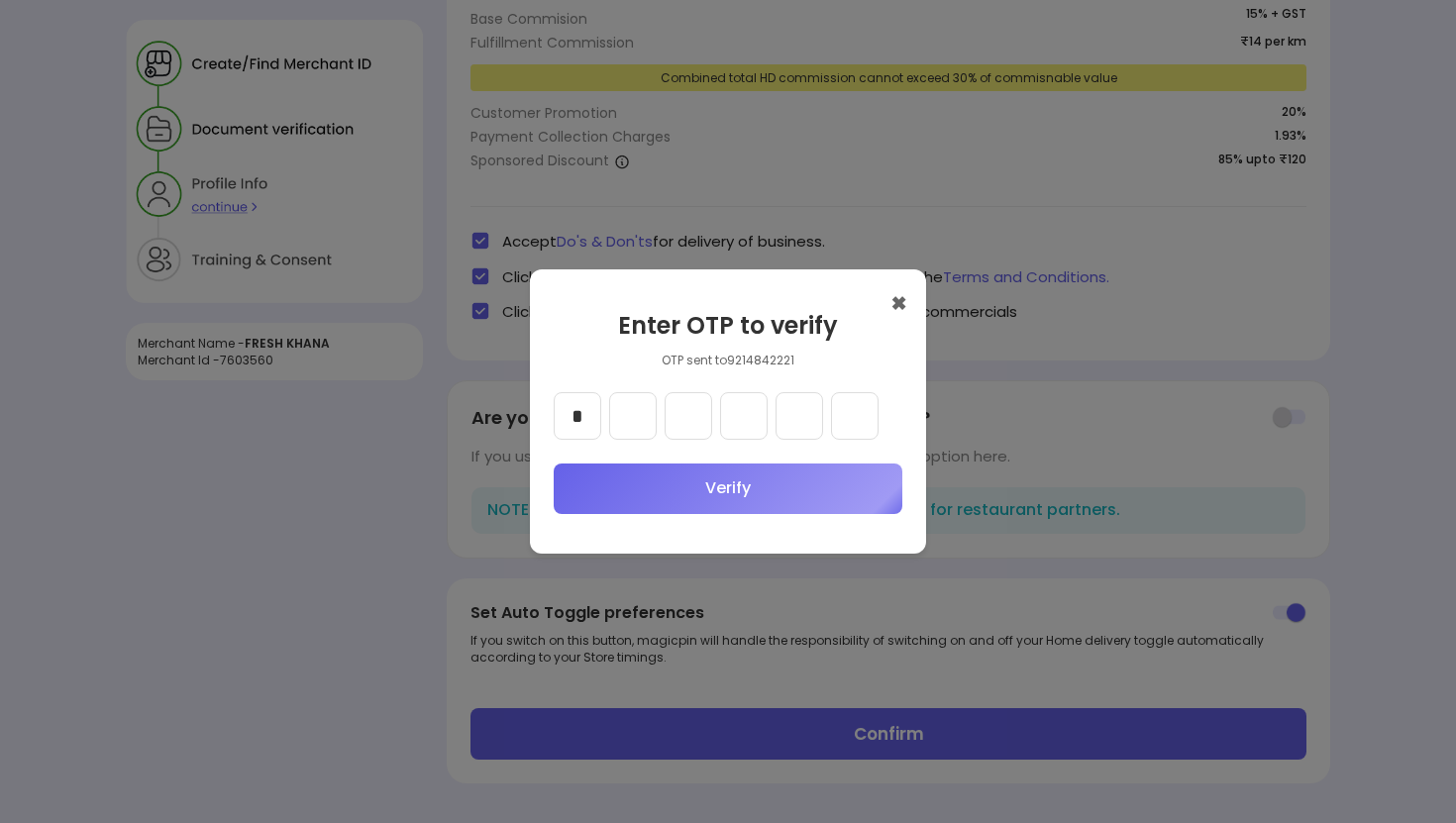 type on "*" 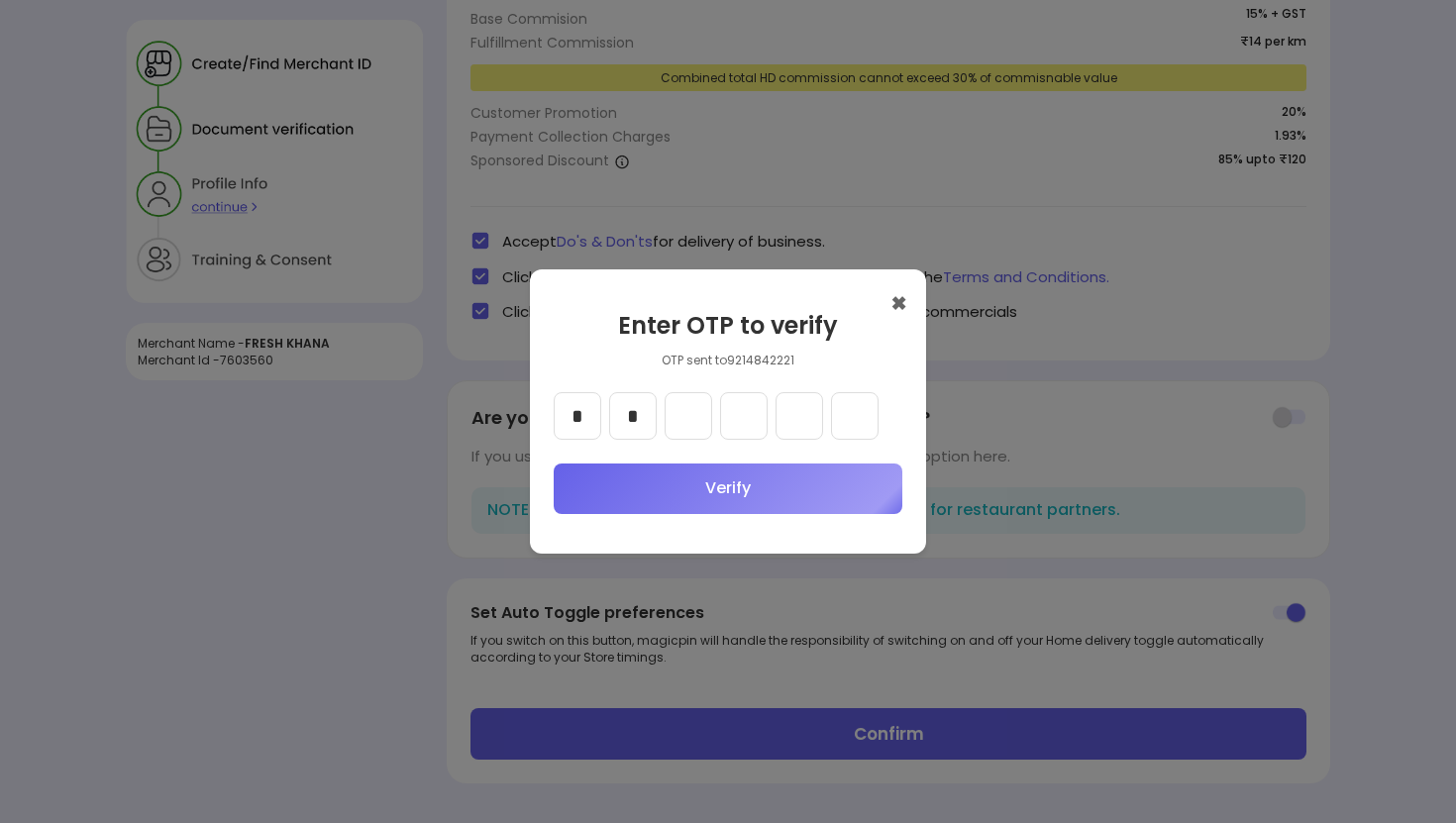 type on "*" 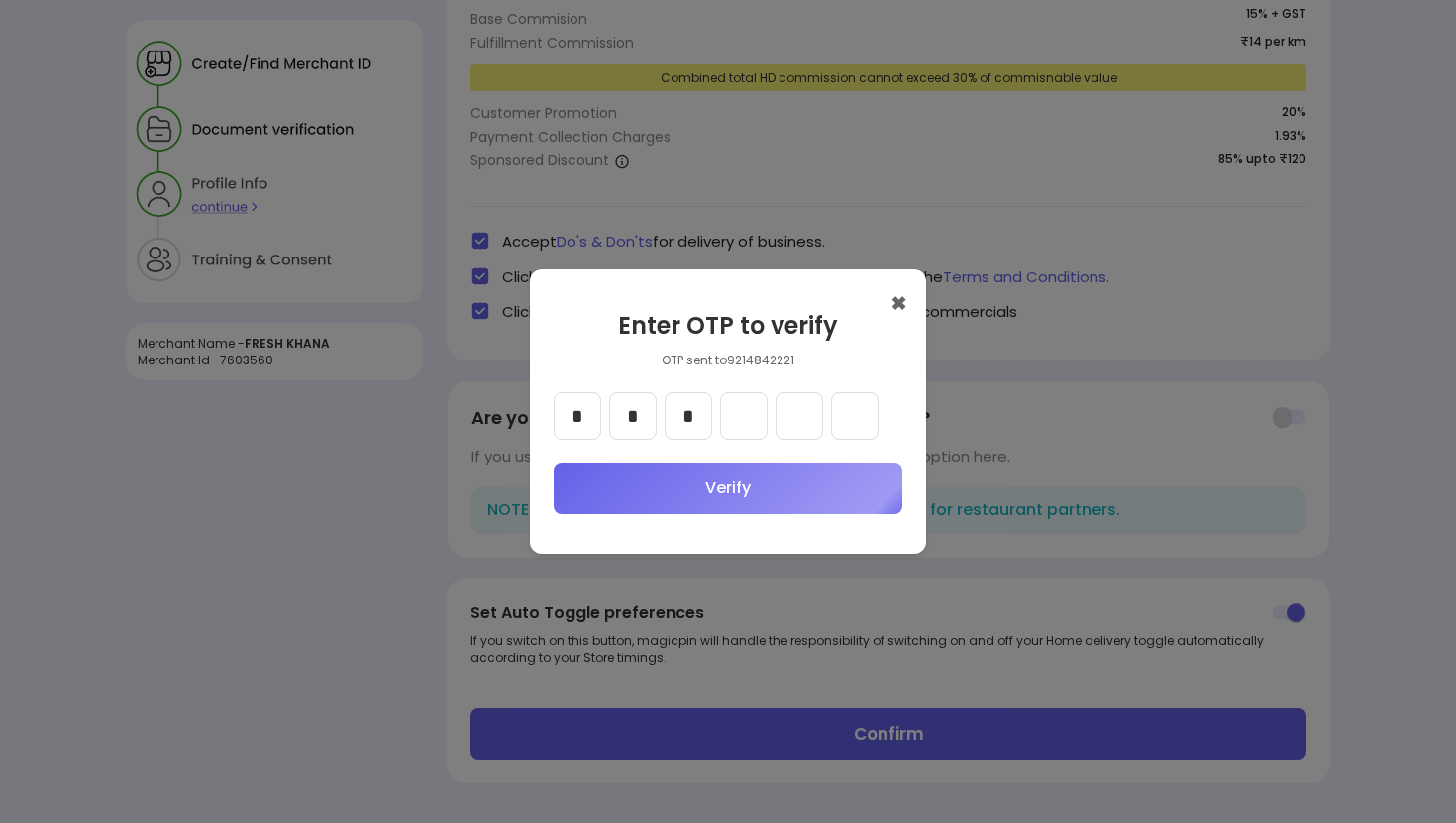 type on "*" 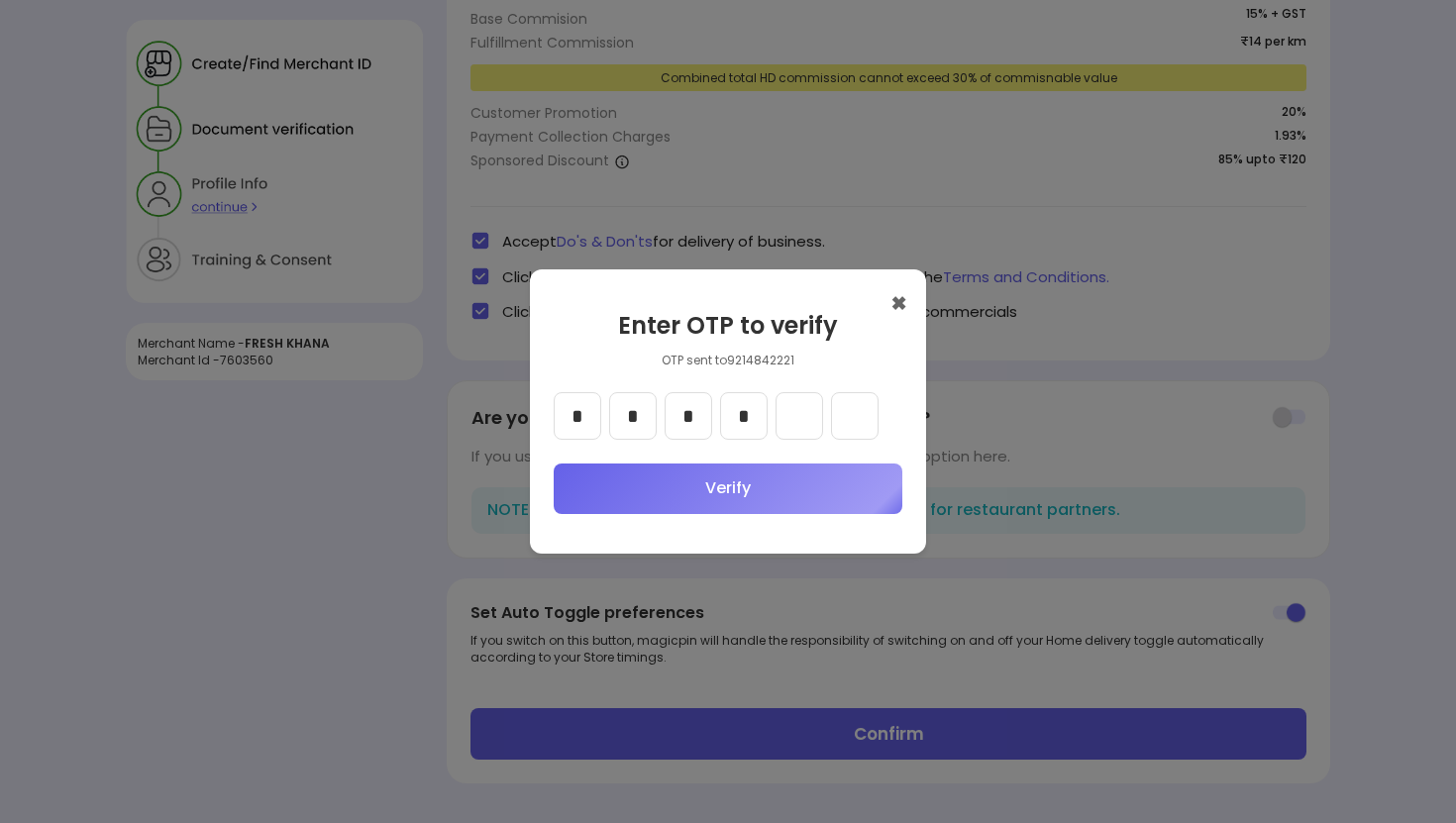 type on "*" 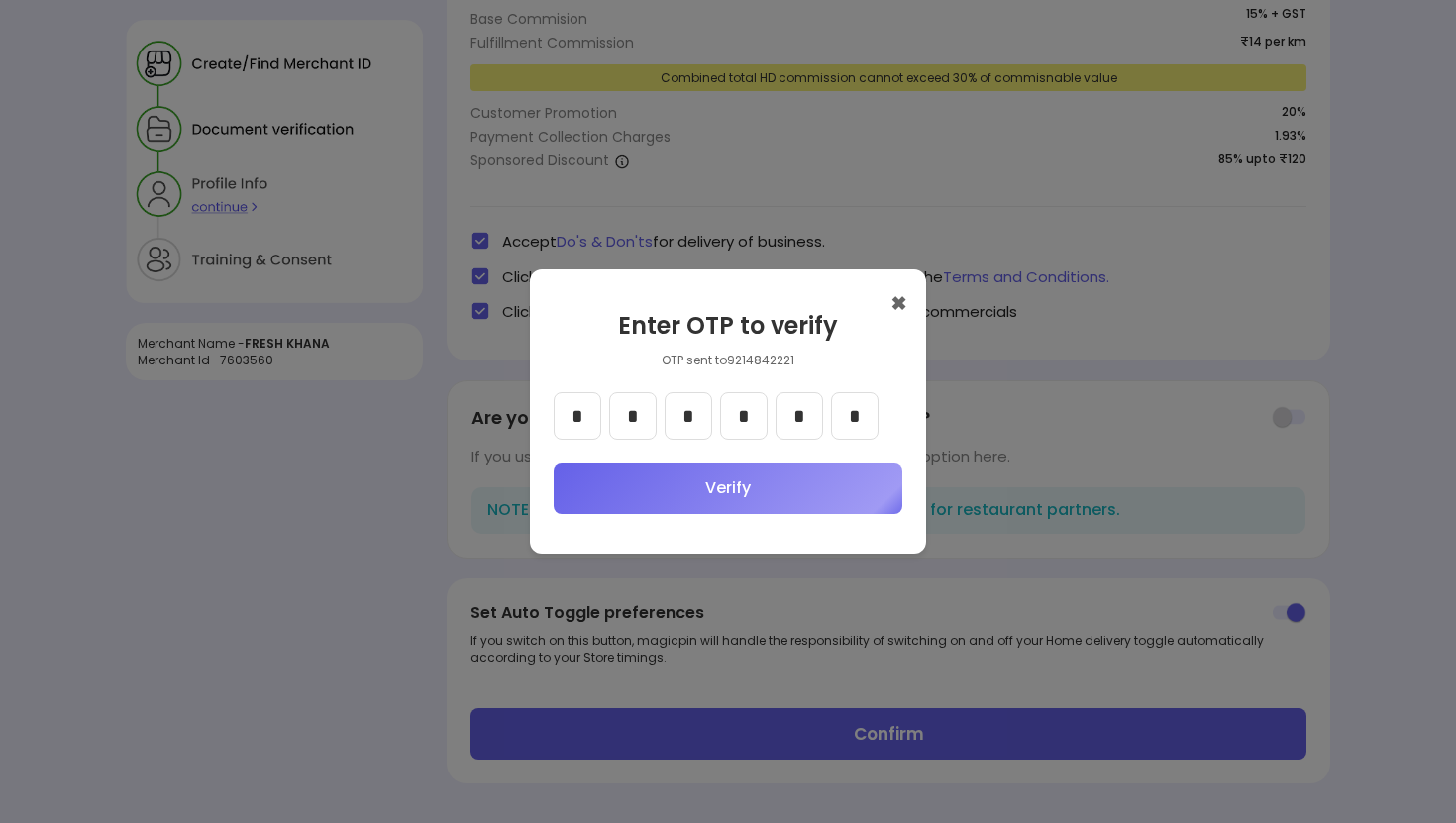 type on "*" 